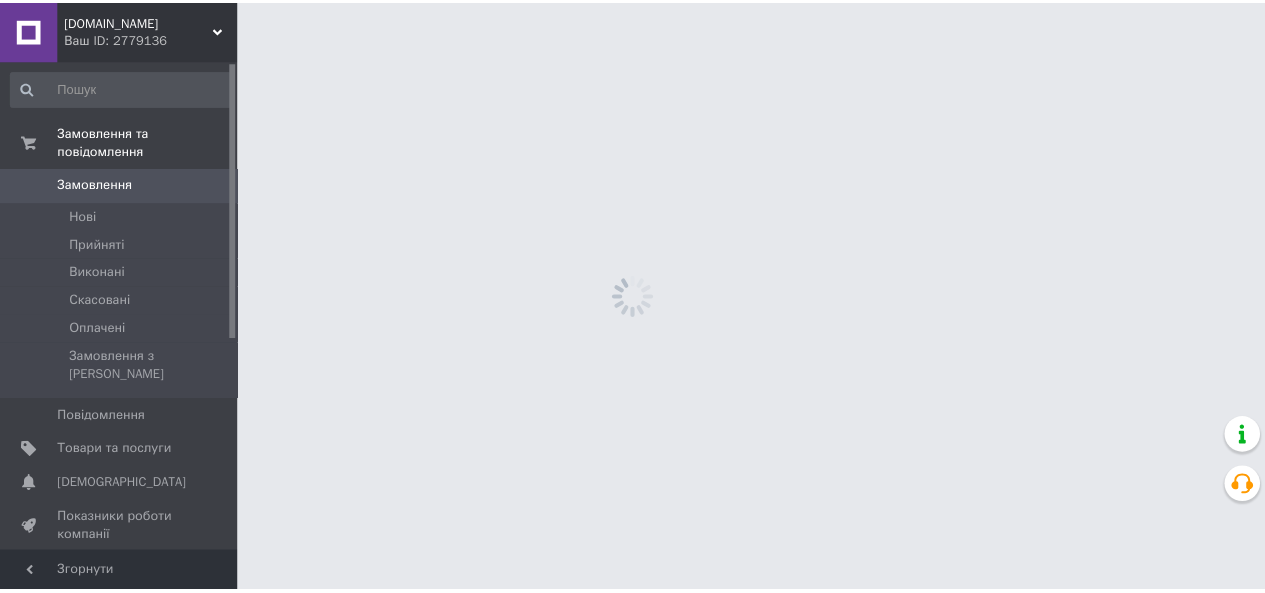 scroll, scrollTop: 0, scrollLeft: 0, axis: both 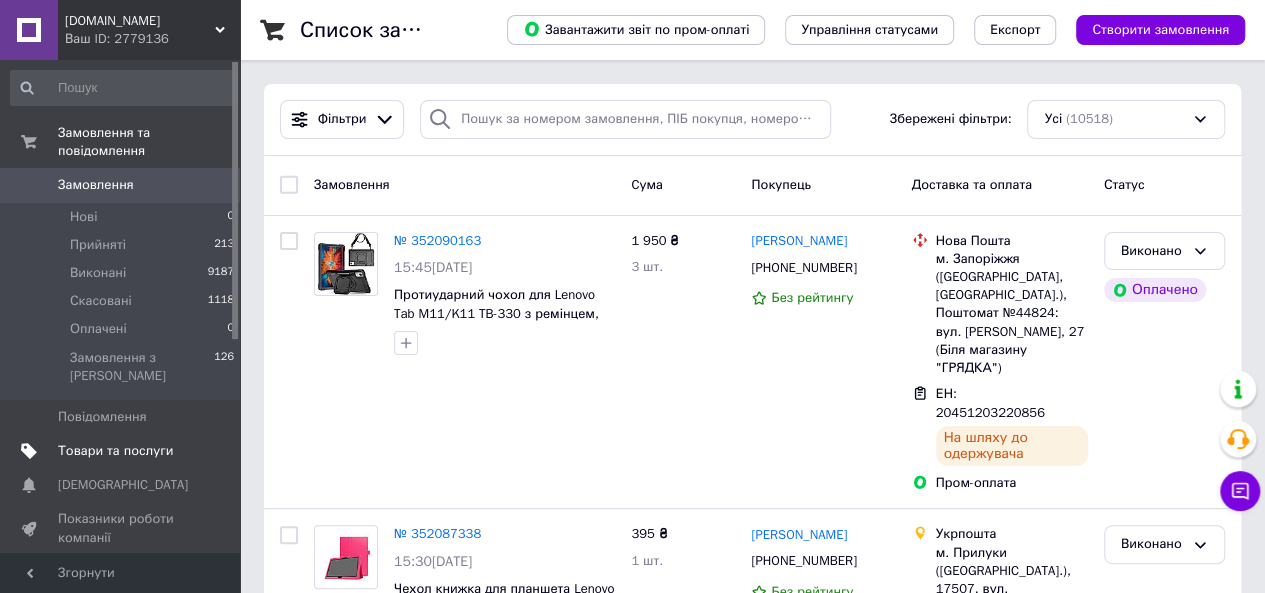 click on "Товари та послуги" at bounding box center [115, 451] 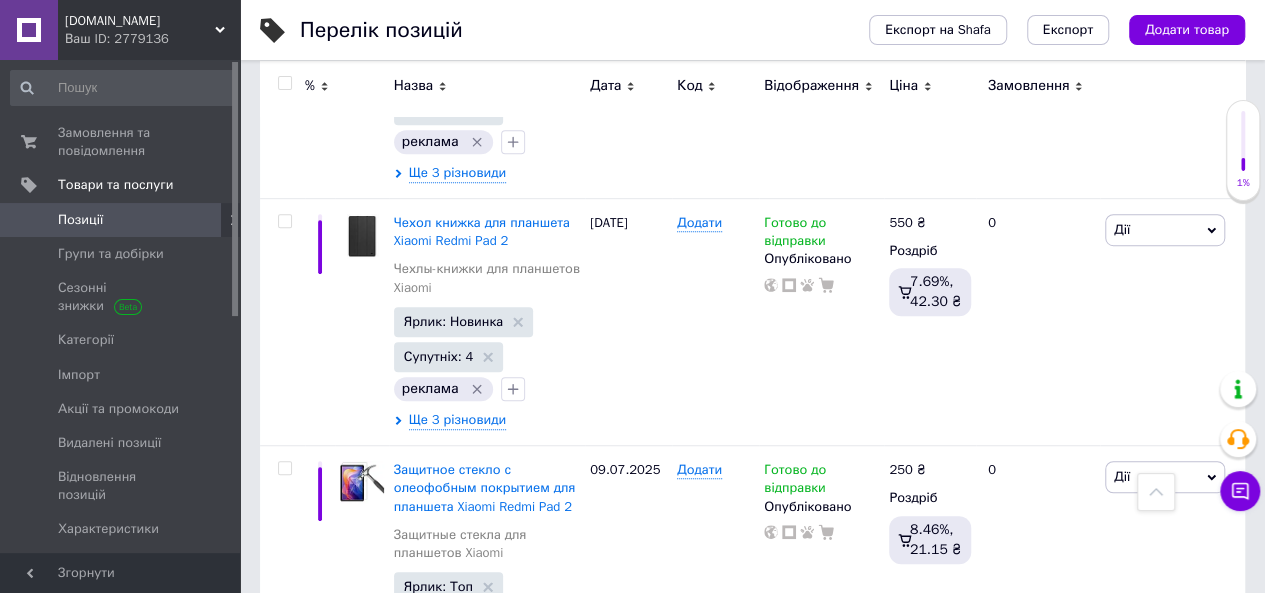 scroll, scrollTop: 0, scrollLeft: 0, axis: both 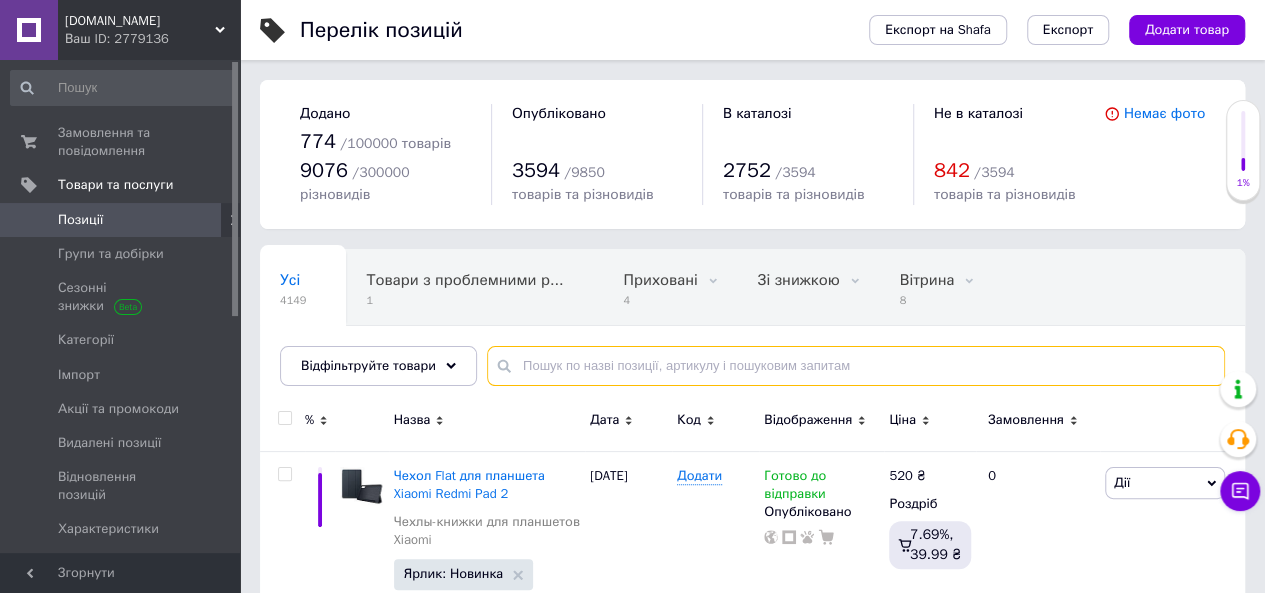 click at bounding box center [856, 366] 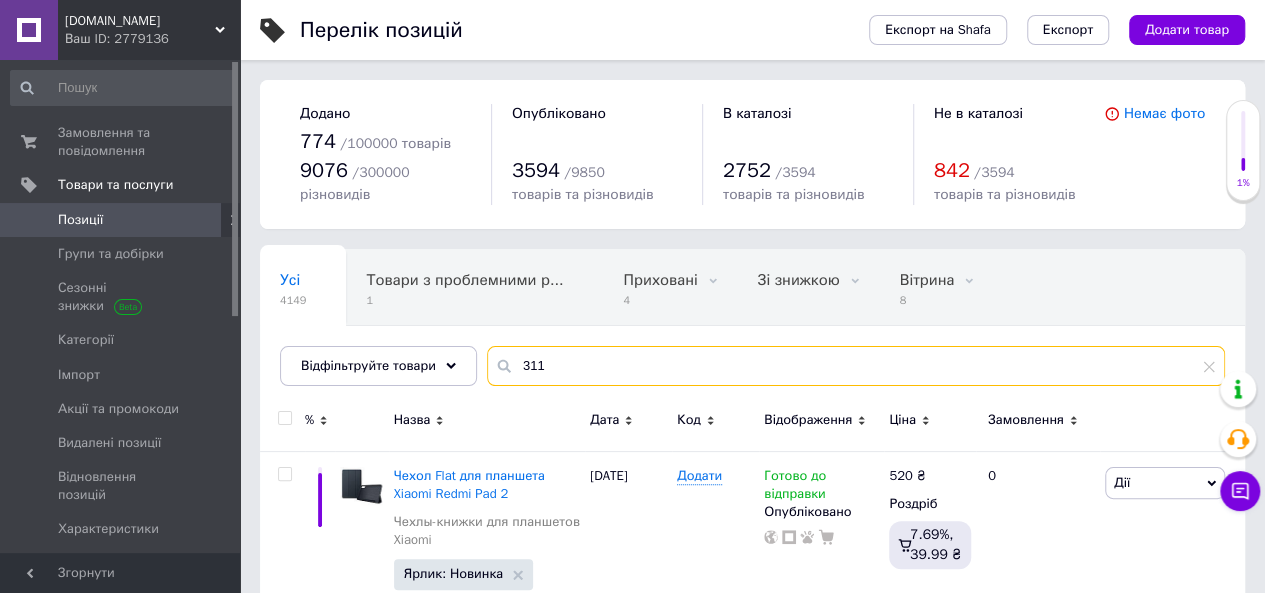 type on "311" 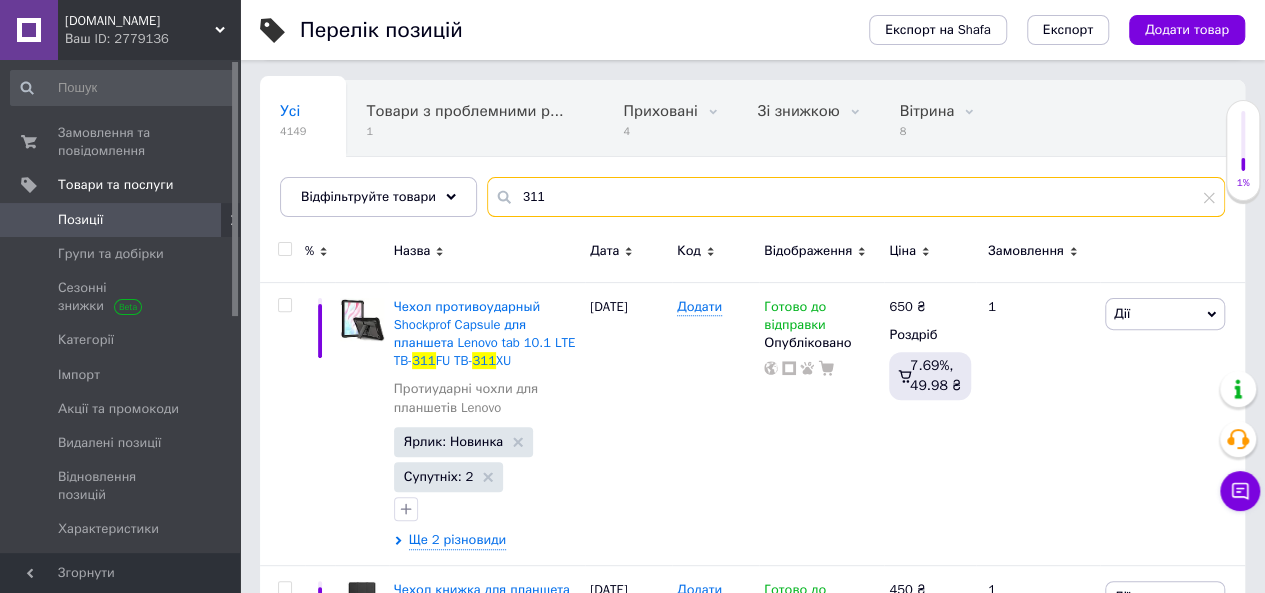 scroll, scrollTop: 200, scrollLeft: 0, axis: vertical 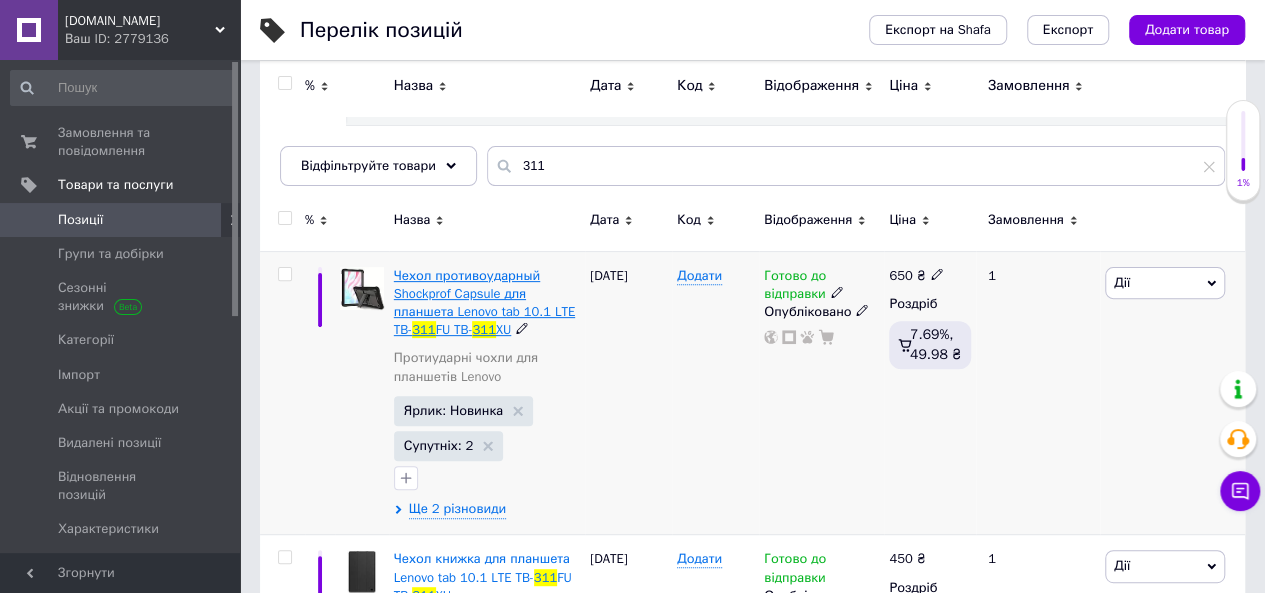click on "Чехол противоударный Shockprof Capsule для планшета Lenovo tab 10.1 LTE TB-" at bounding box center (484, 303) 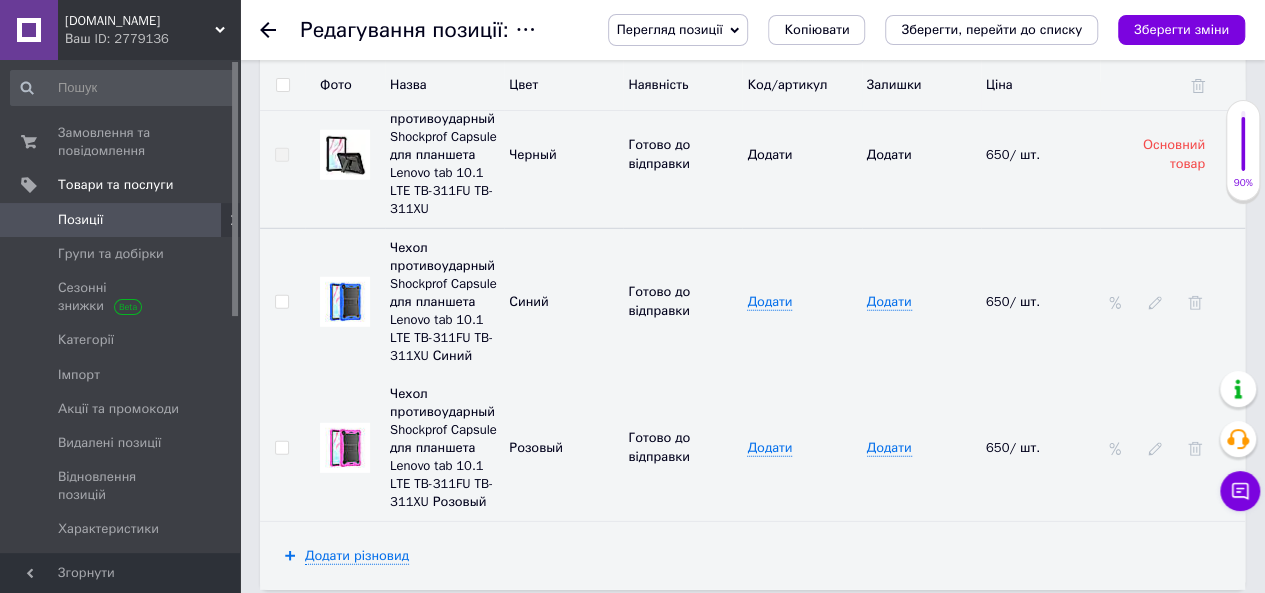scroll, scrollTop: 2706, scrollLeft: 0, axis: vertical 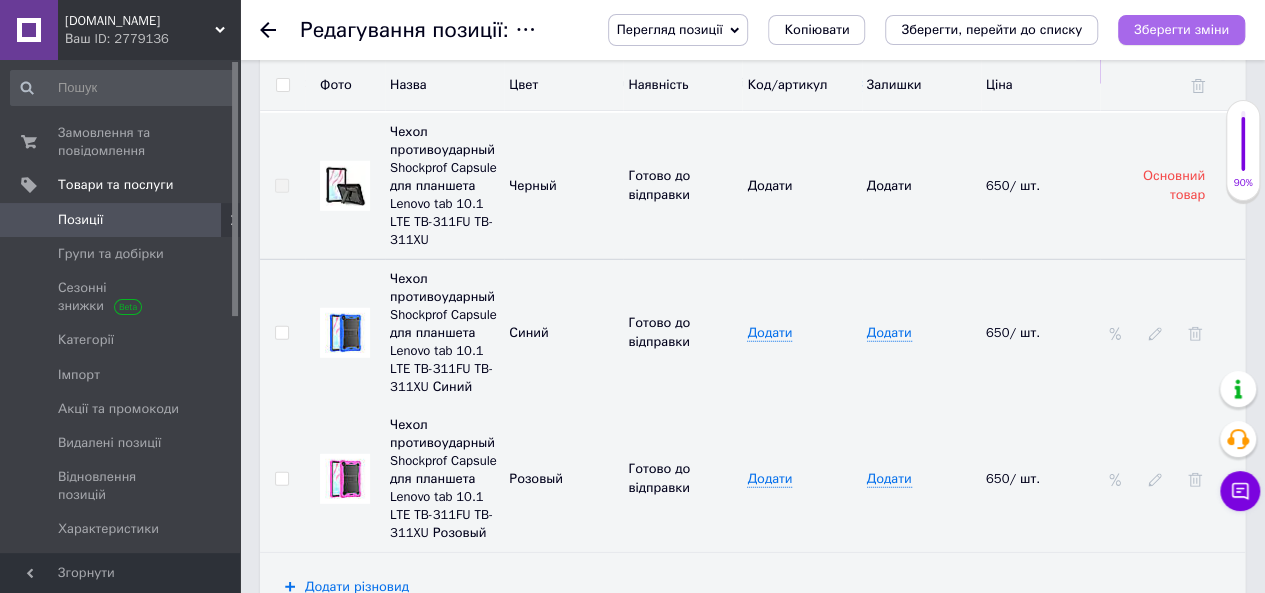 click on "Зберегти зміни" at bounding box center [1181, 29] 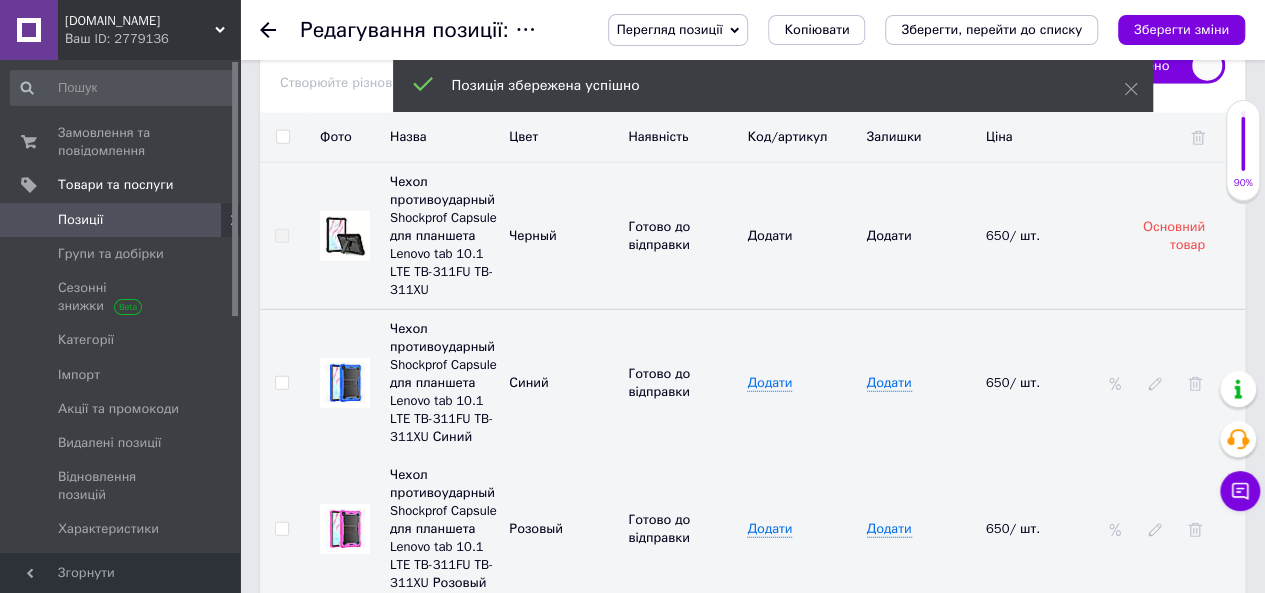 click 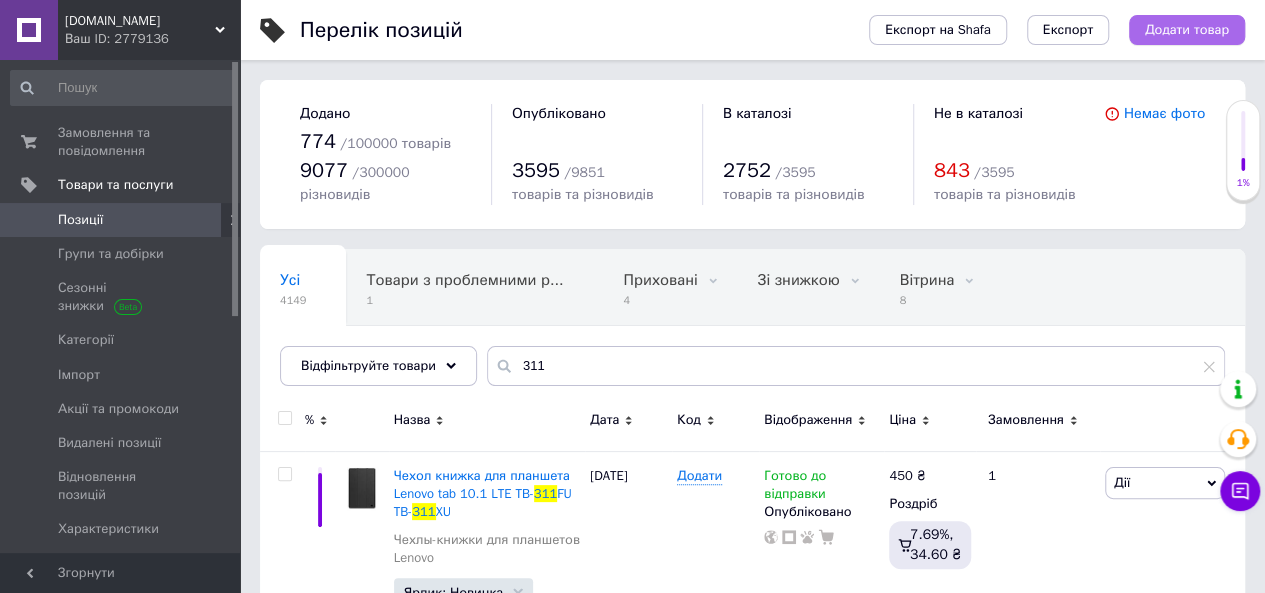 click on "Додати товар" at bounding box center (1187, 30) 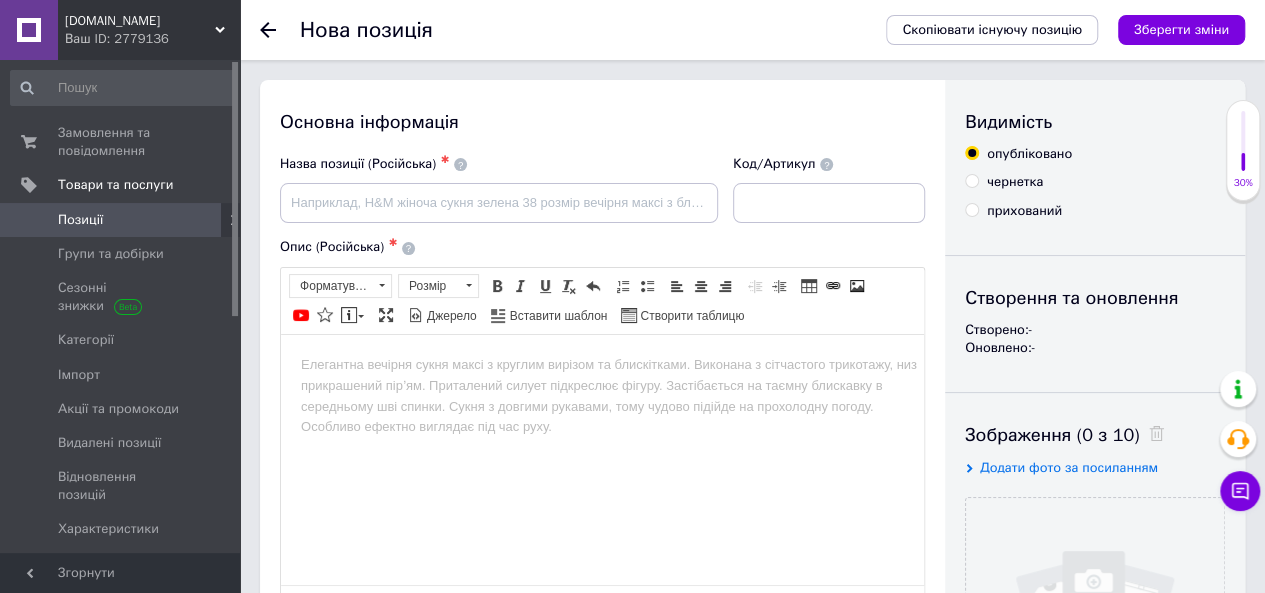 scroll, scrollTop: 0, scrollLeft: 0, axis: both 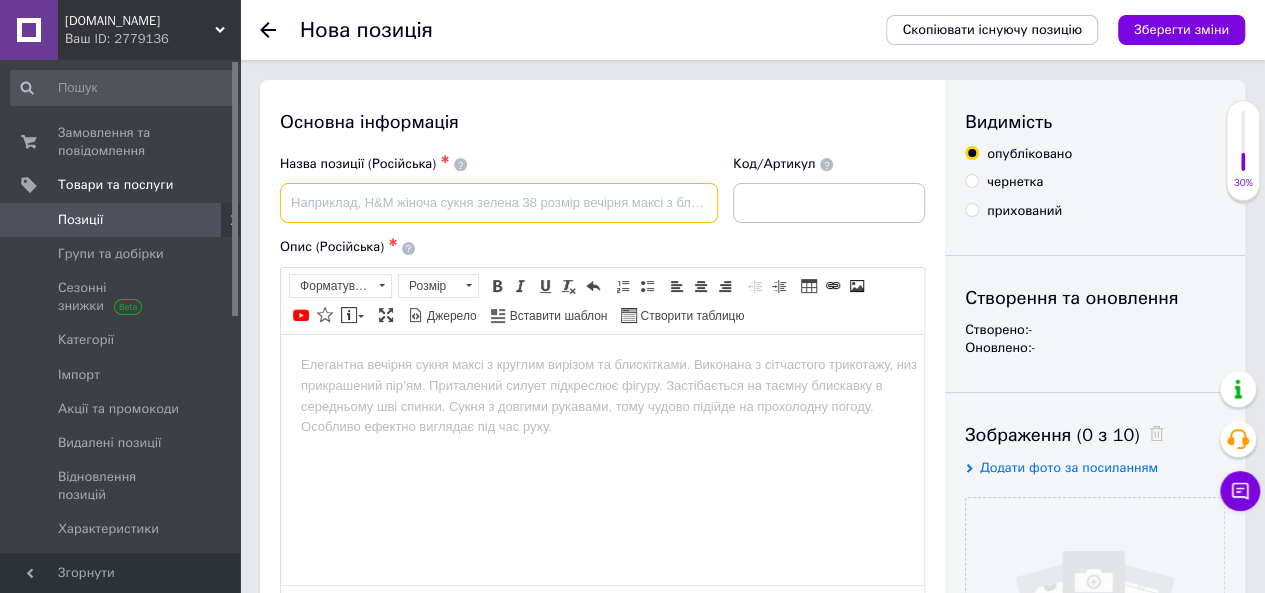 click at bounding box center [499, 203] 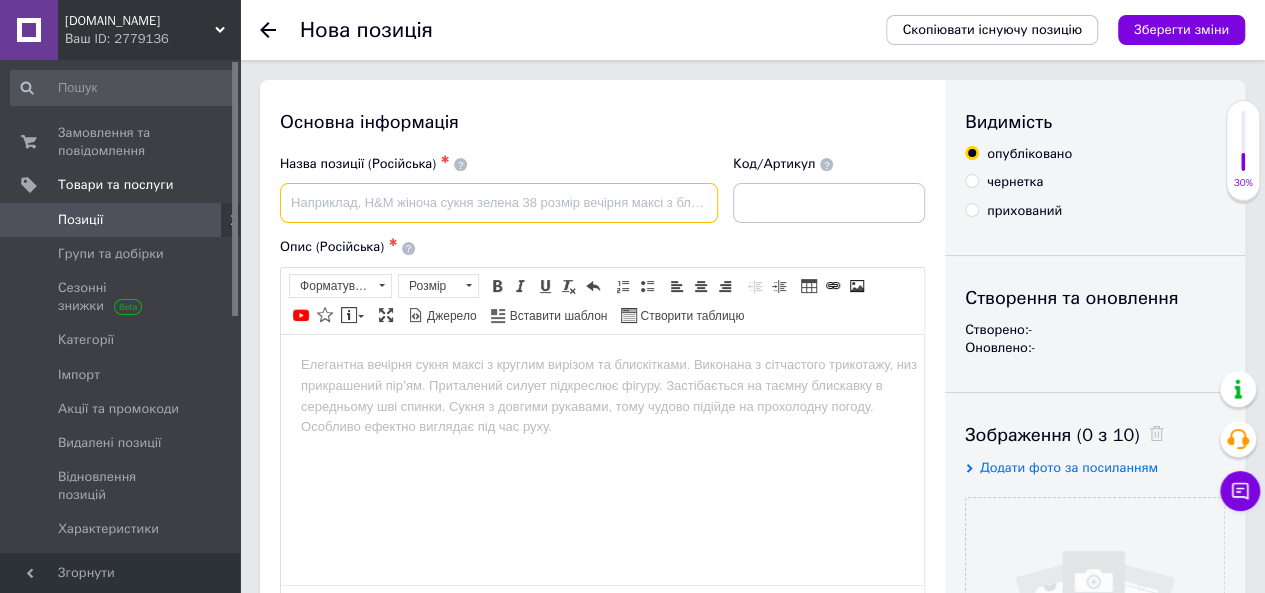 paste on "Противоударный чехол для" 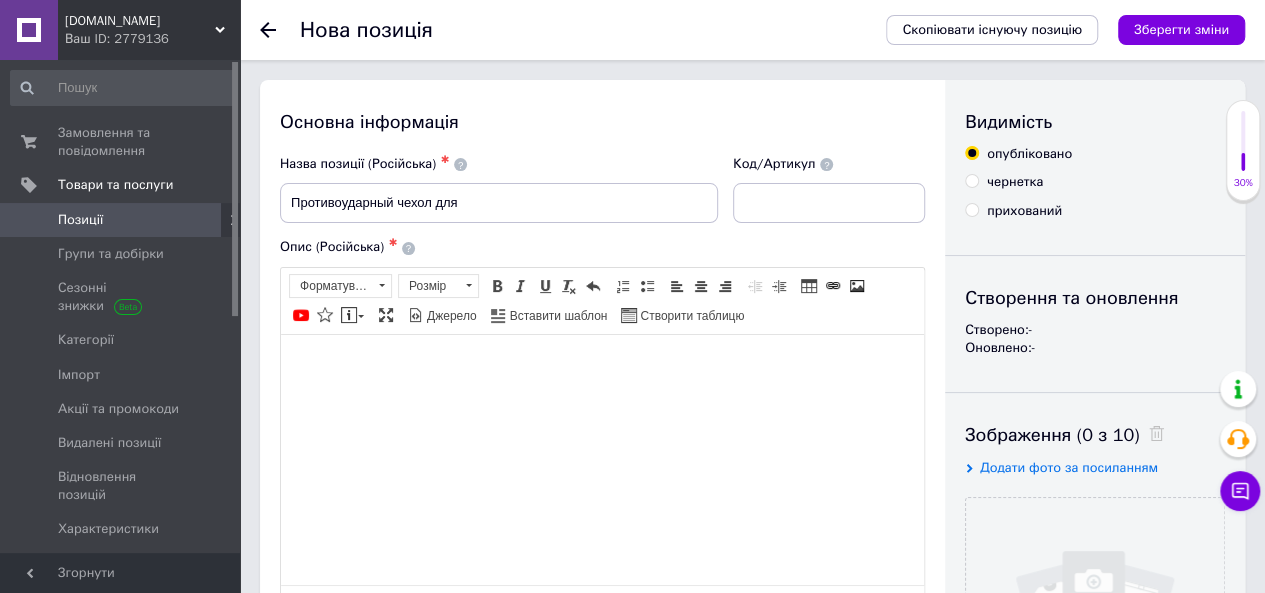 click at bounding box center (602, 364) 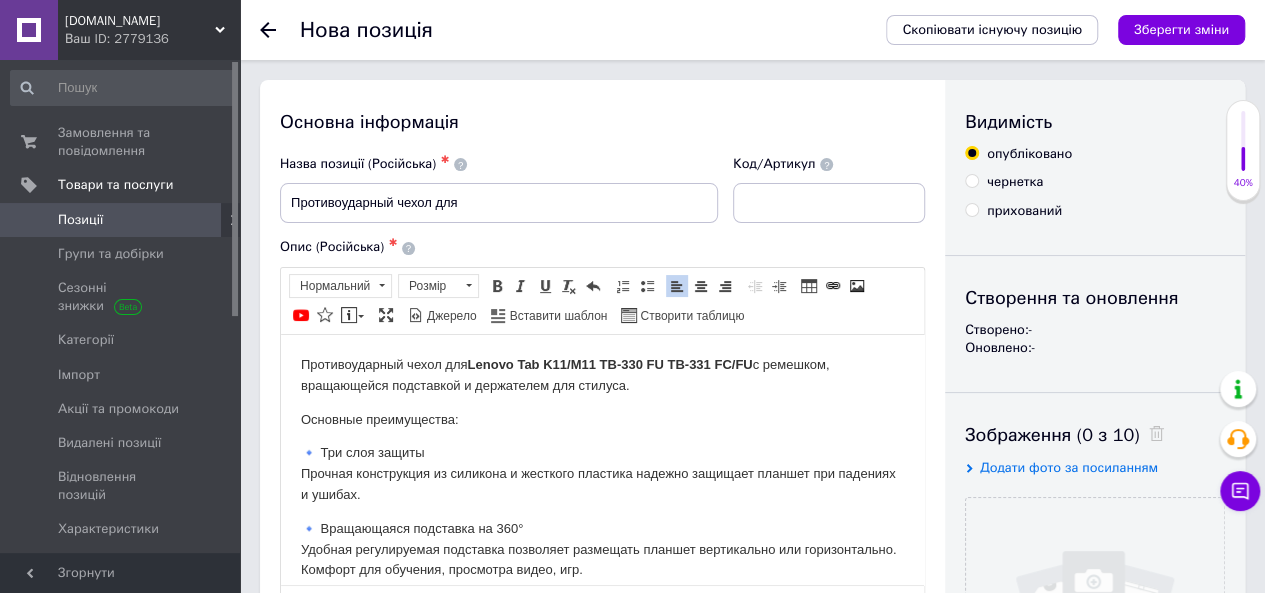scroll, scrollTop: 442, scrollLeft: 0, axis: vertical 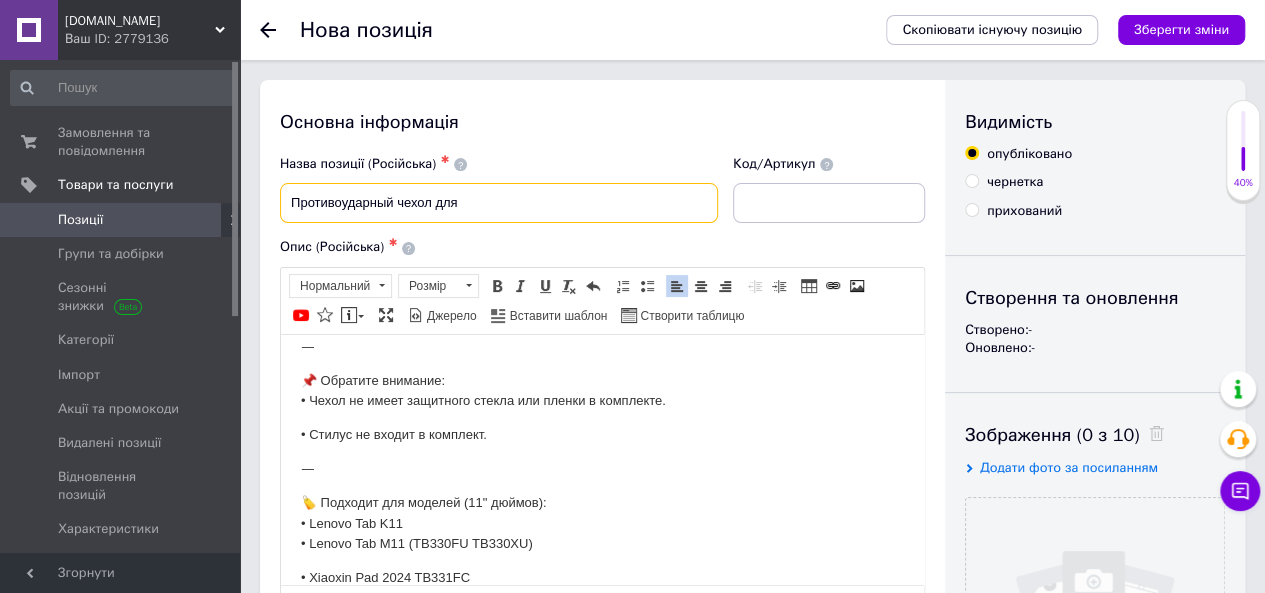 click on "Противоударный чехол для" at bounding box center (499, 203) 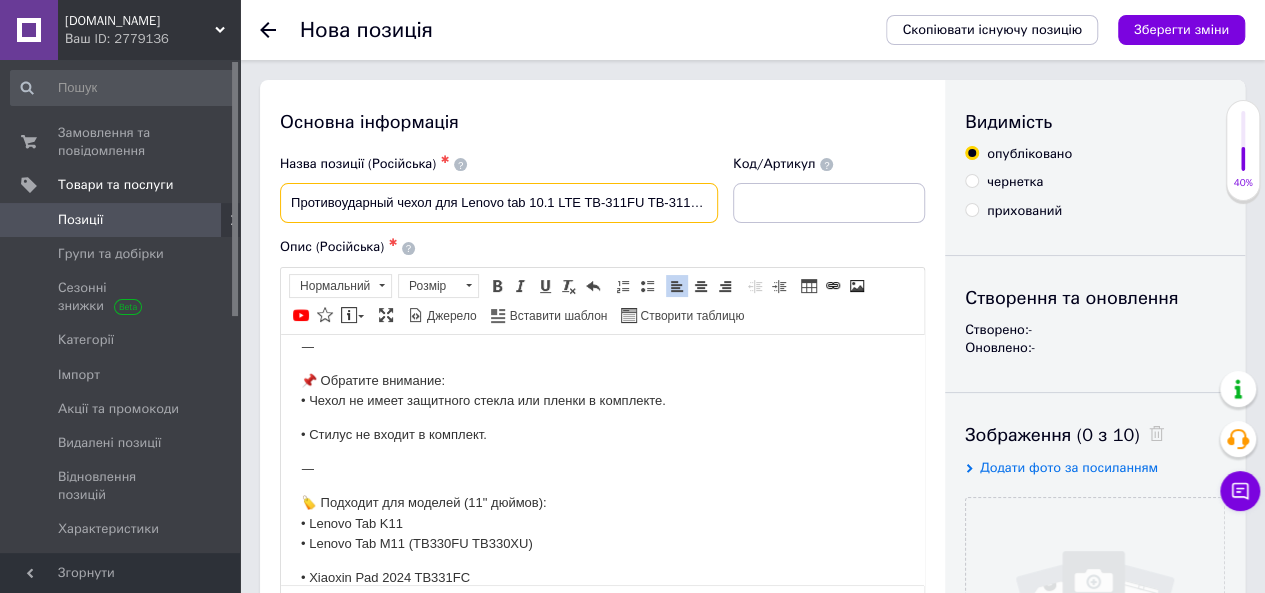 type on "Противоударный чехол для Lenovo tab 10.1 LTE TB-311FU TB-311XU" 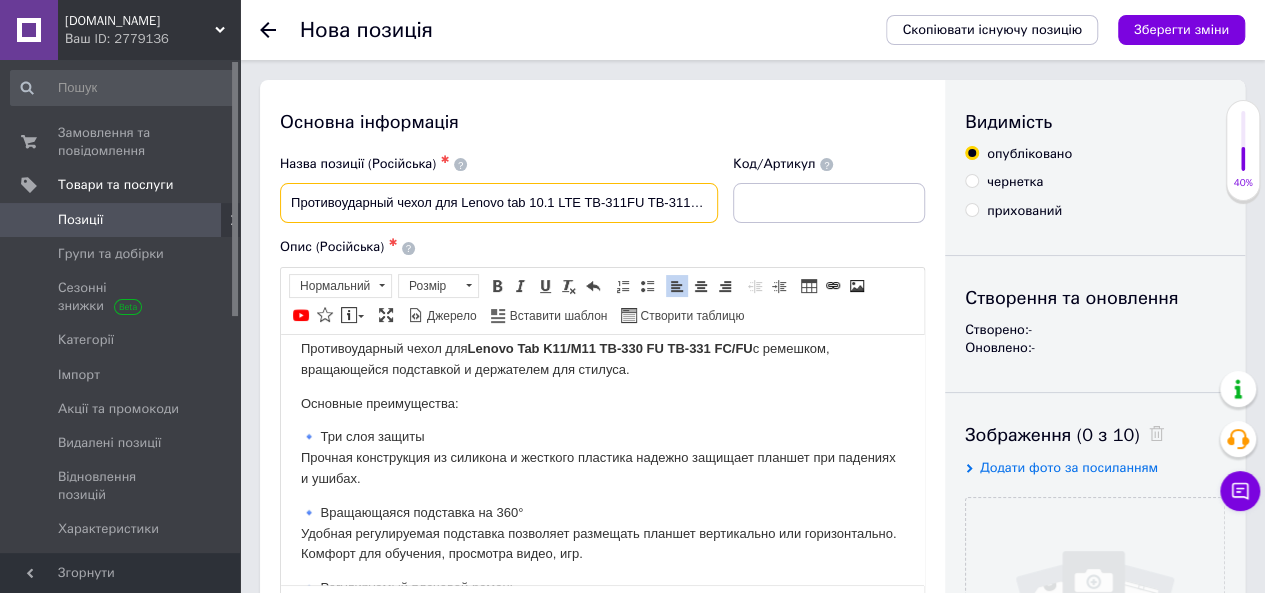scroll, scrollTop: 0, scrollLeft: 0, axis: both 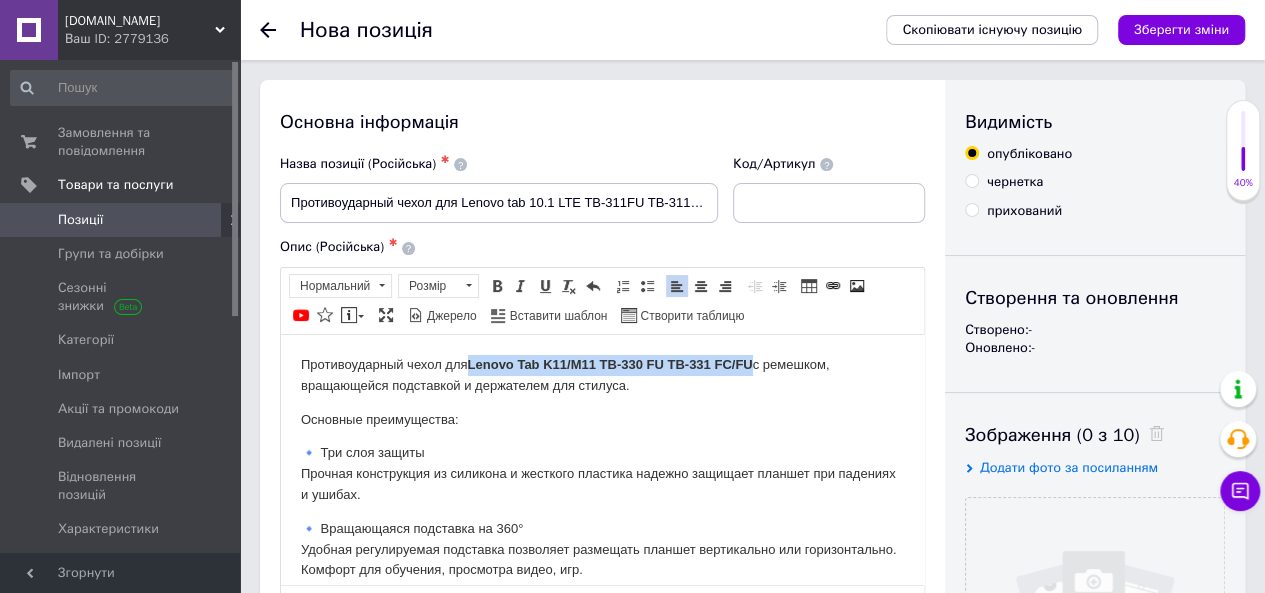 drag, startPoint x: 471, startPoint y: 364, endPoint x: 751, endPoint y: 369, distance: 280.04465 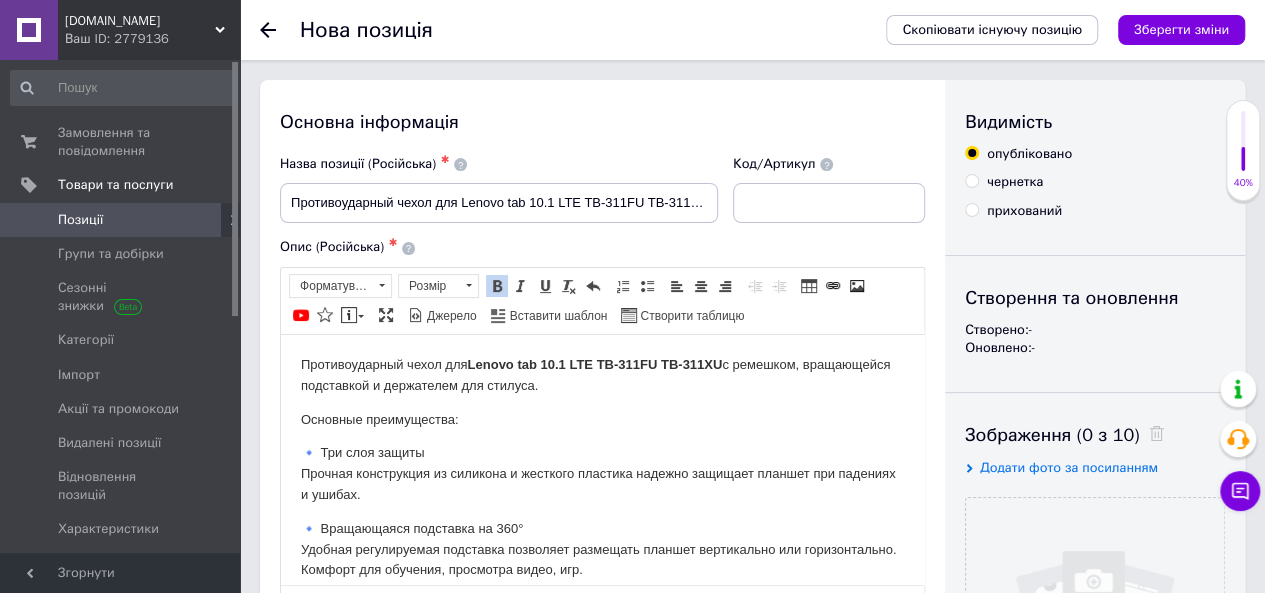click on "Противоударный чехол для  Lenovo tab 10.1 LTE TB-311FU TB-311XU  с ремешком, вращающейся подставкой и держателем для стилуса.  Основные преимущества: 🔹 Три слоя защиты Прочная конструкция из силикона и жесткого пластика надежно защищает планшет при падениях и ушибах. 🔹 Вращающаяся подставка на 360° Удобная регулируемая подставка позволяет размещать планшет вертикально или горизонтально. Комфорт для обучения, просмотра видео, игр. 🔹 Регулируемый плечевой ремень Переноси планшет удобно дома, в авто или на прогулке. Идеальный вариант для детей и путешествий. ⸻ ⸻" at bounding box center (602, 692) 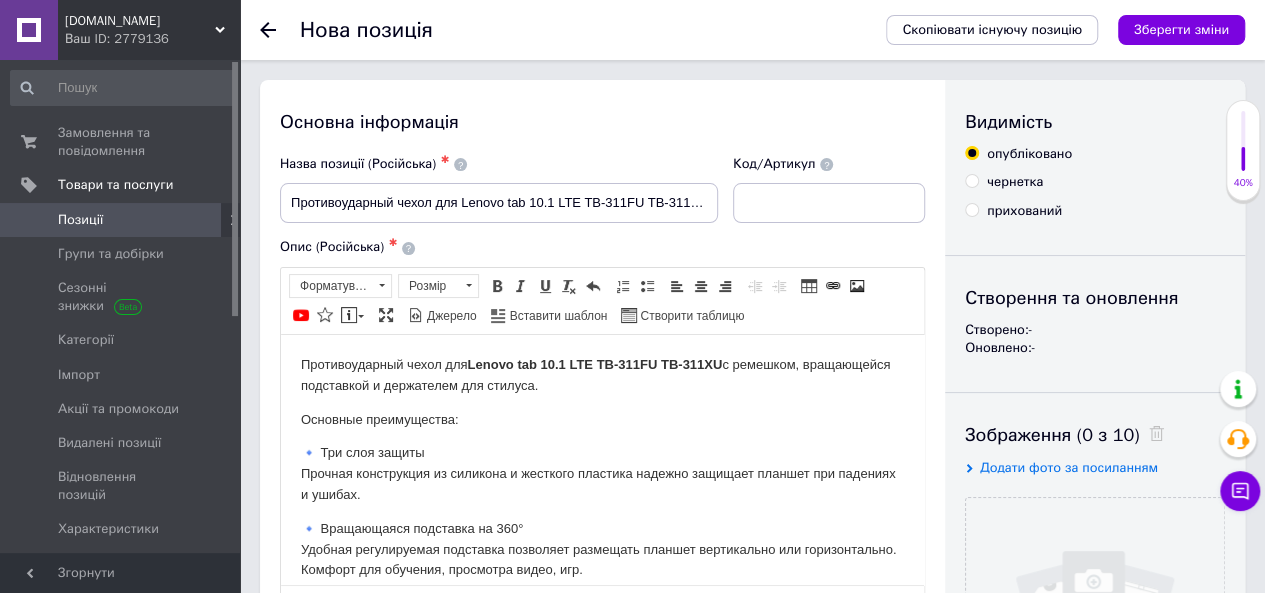 type 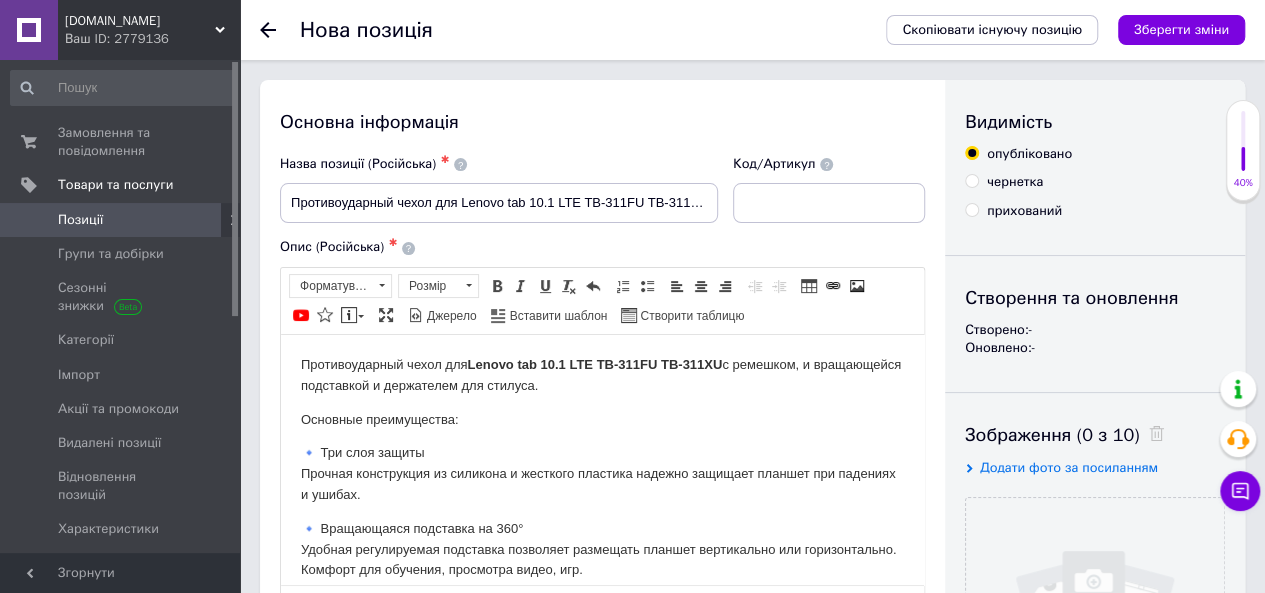 click on "Противоударный чехол для  Lenovo tab 10.1 LTE TB-311FU TB-311XU  с ремешком, и вращающейся подставкой и держателем для стилуса.  Основные преимущества: 🔹 Три слоя защиты Прочная конструкция из силикона и жесткого пластика надежно защищает планшет при падениях и ушибах. 🔹 Вращающаяся подставка на 360° Удобная регулируемая подставка позволяет размещать планшет вертикально или горизонтально. Комфорт для обучения, просмотра видео, игр. 🔹 Регулируемый плечевой ремень Переноси планшет удобно дома, в авто или на прогулке. Идеальный вариант для детей и путешествий. ⸻ ⸻" at bounding box center (602, 692) 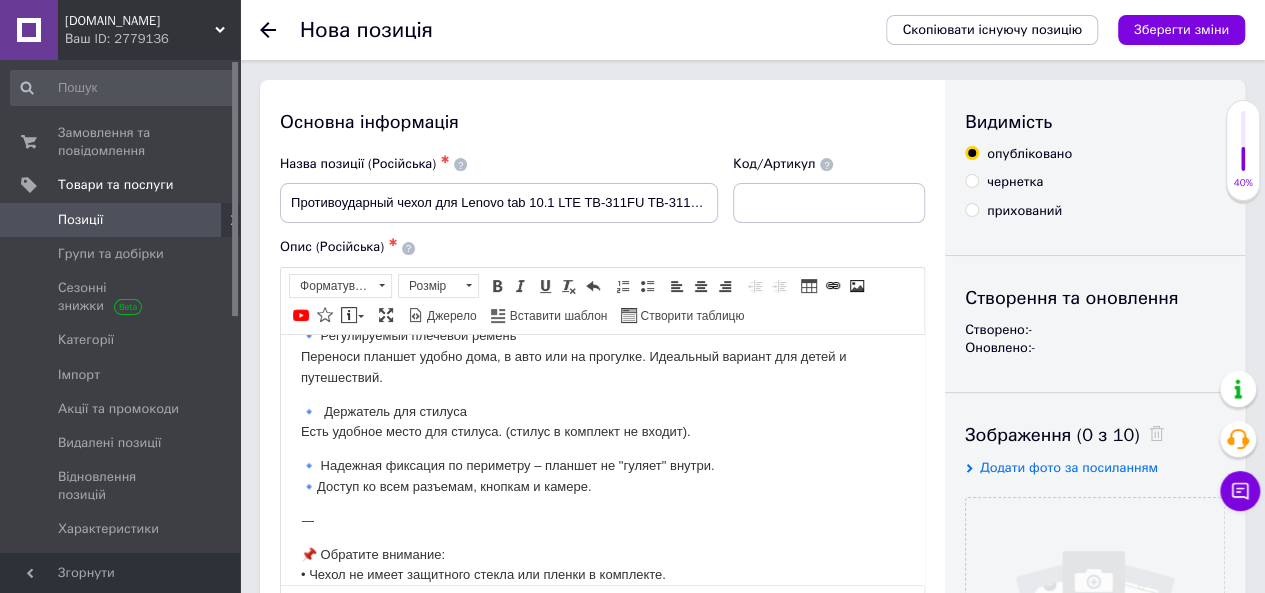 scroll, scrollTop: 300, scrollLeft: 0, axis: vertical 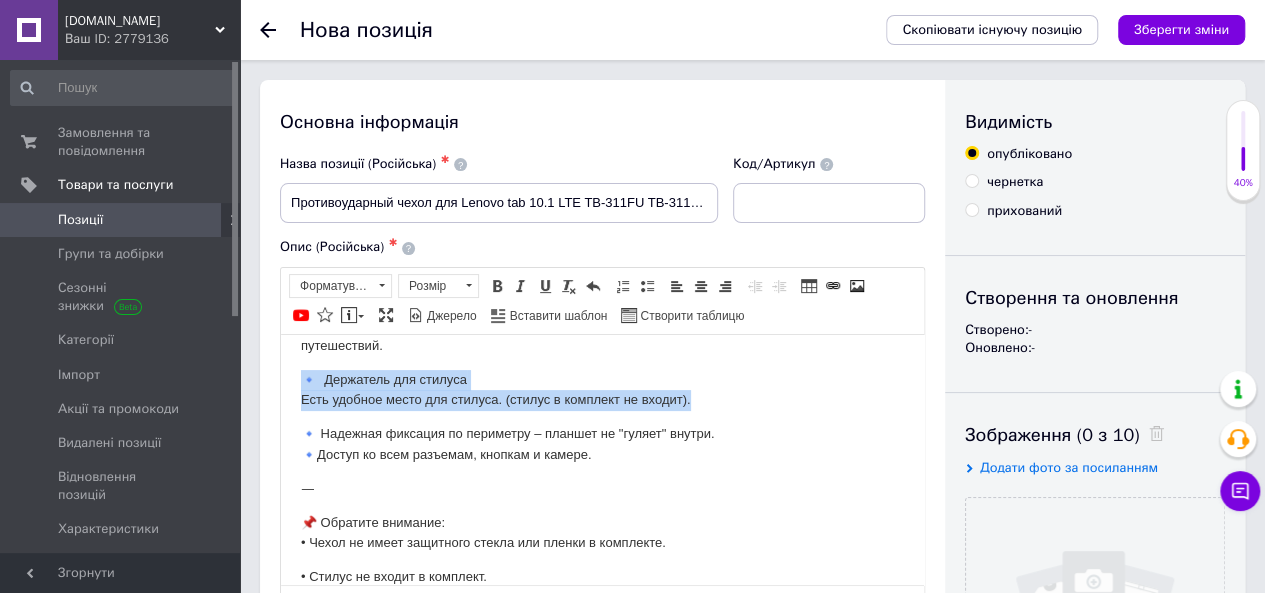 drag, startPoint x: 692, startPoint y: 399, endPoint x: 304, endPoint y: 385, distance: 388.2525 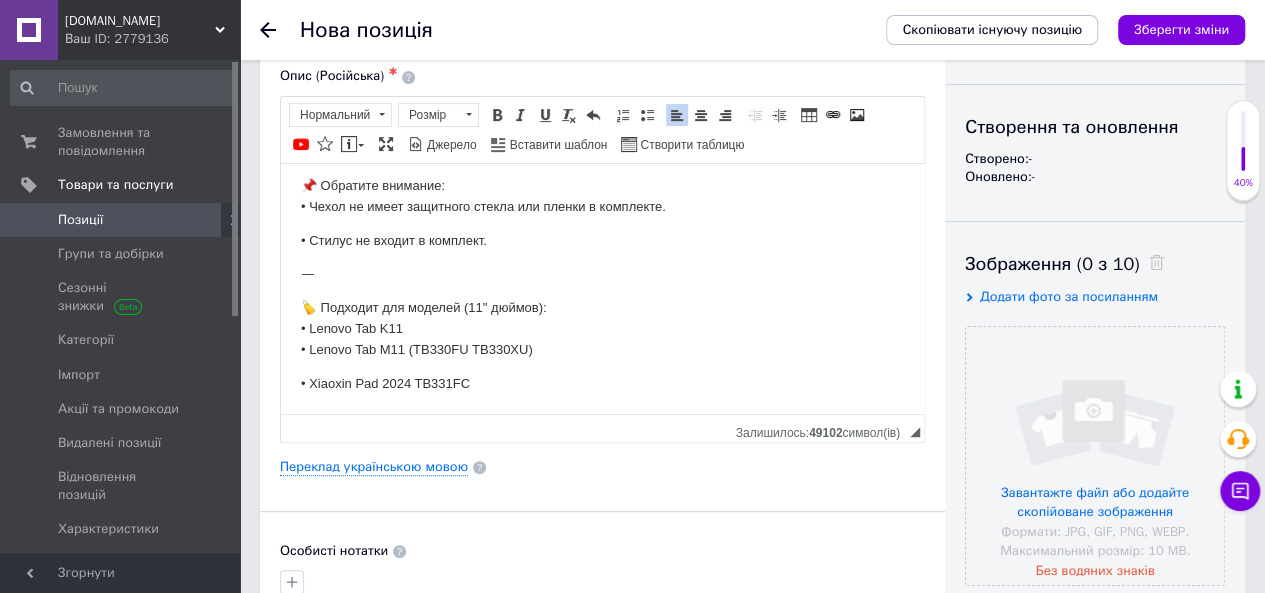 scroll, scrollTop: 200, scrollLeft: 0, axis: vertical 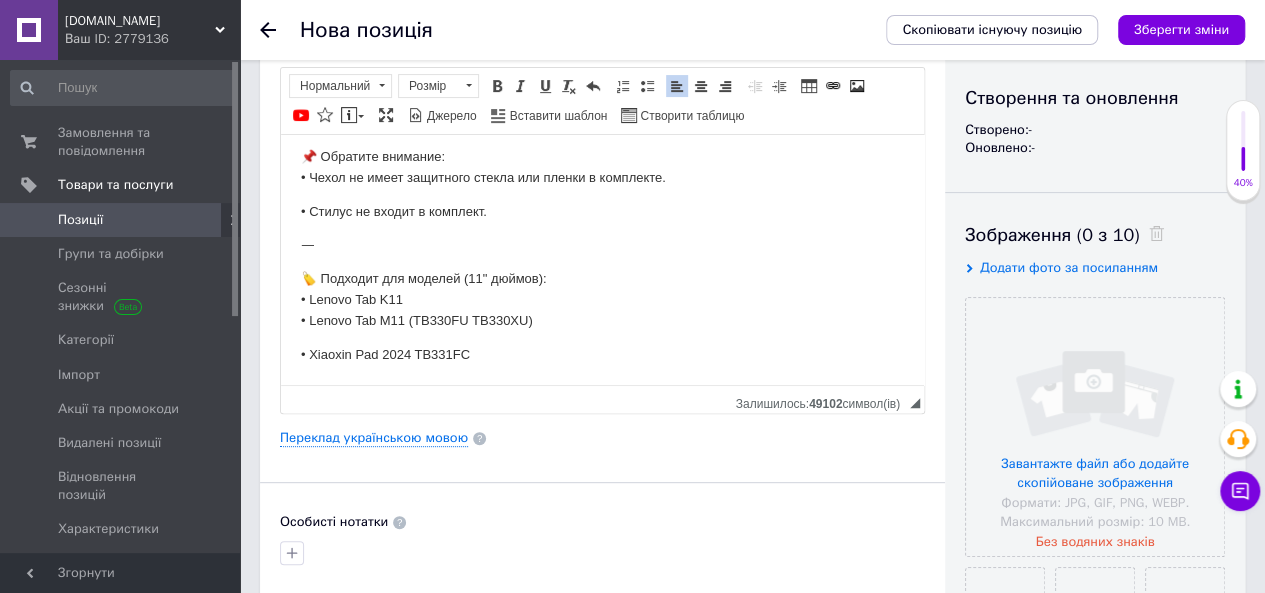 click on "🏷️ Подходит для моделей (11" дюймов):  • Lenovo Tab K11  • Lenovo Tab M11 (TB330FU TB330XU)" at bounding box center [602, 299] 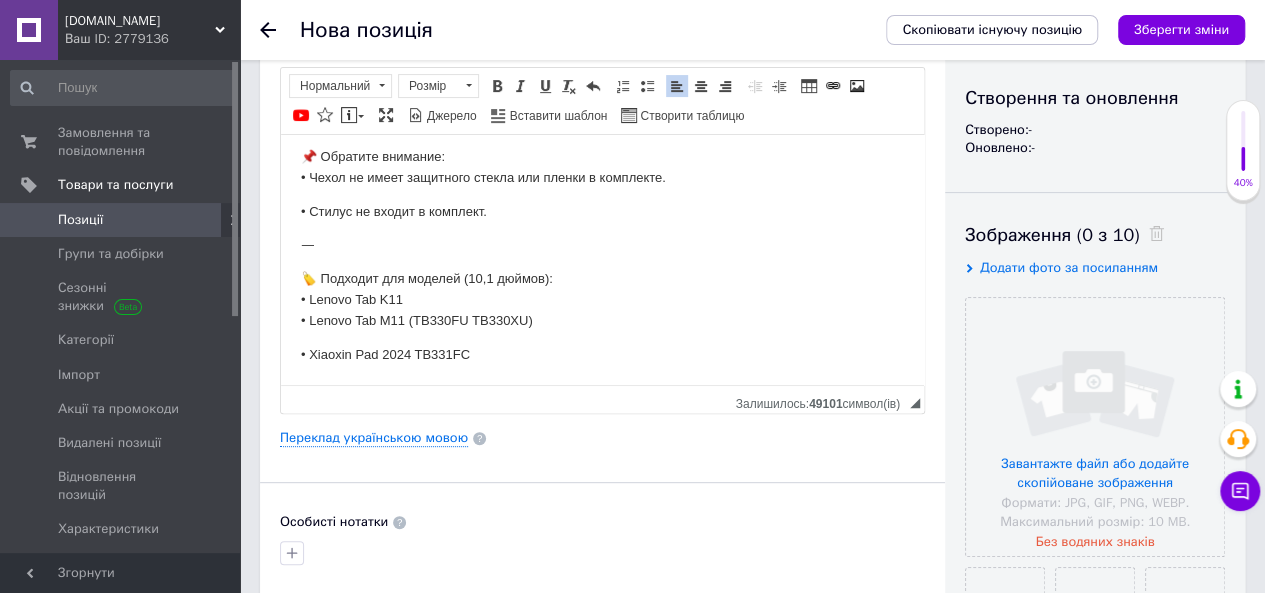 drag, startPoint x: 405, startPoint y: 299, endPoint x: 313, endPoint y: 307, distance: 92.34717 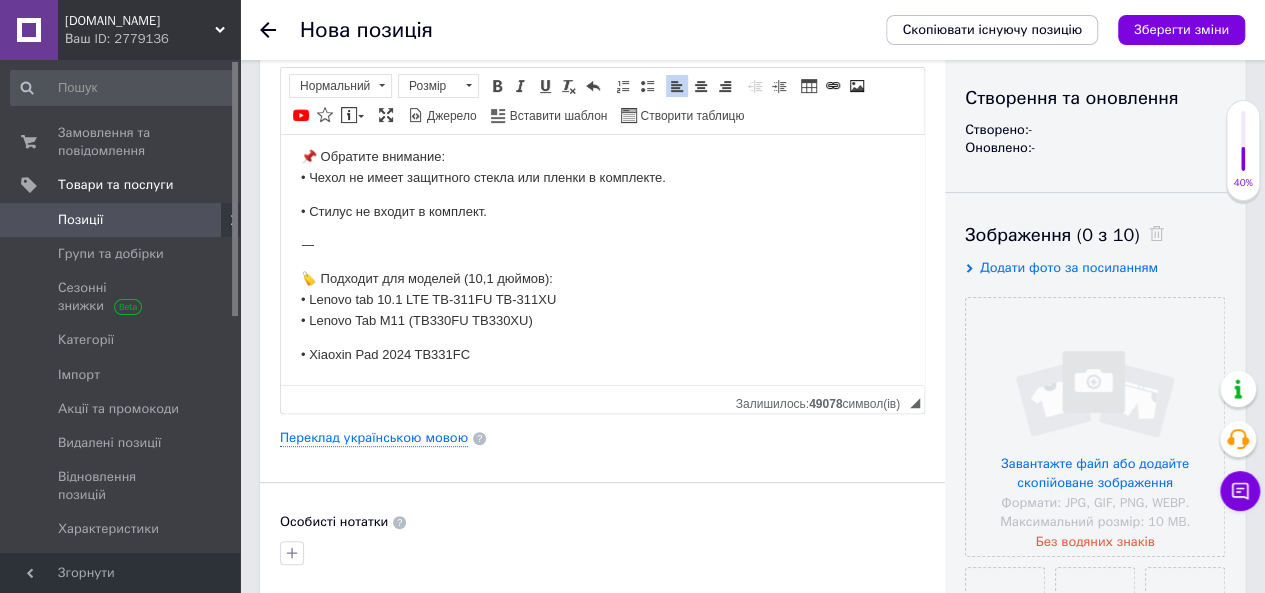 click on "🏷️ Подходит для моделей (10,1 дюймов):  • Lenovo tab 10.1 LTE TB-311FU TB-311XU  • Lenovo Tab M11 (TB330FU TB330XU)" at bounding box center [602, 299] 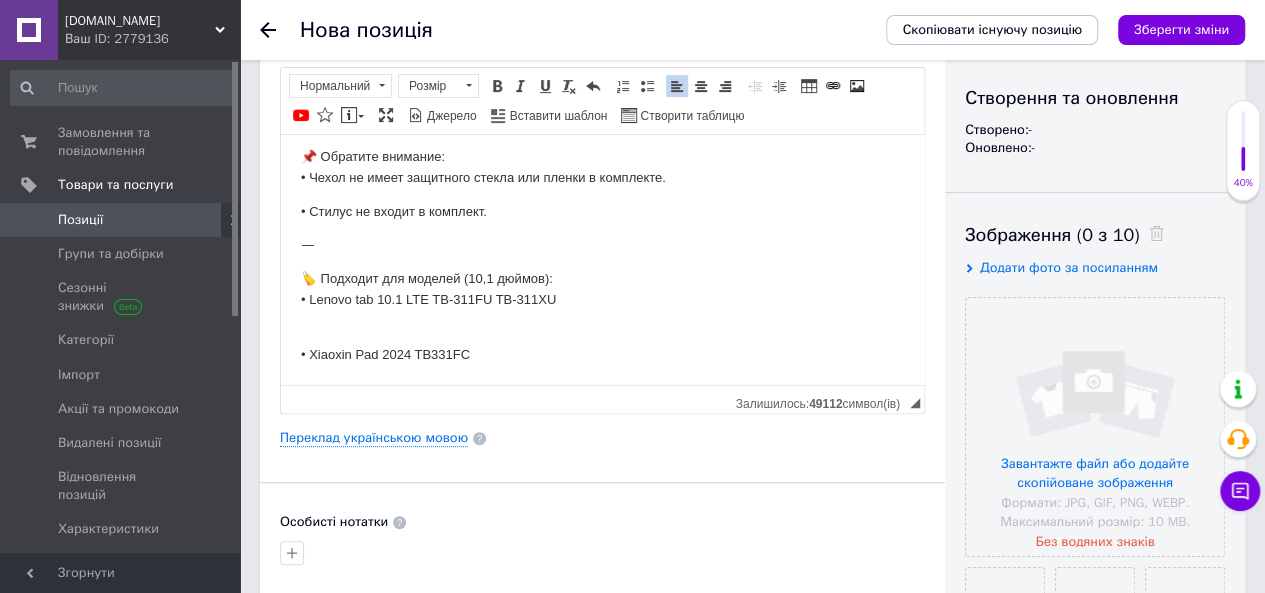 click on "• Xiaoxin Pad 2024 TB331FC" at bounding box center [602, 354] 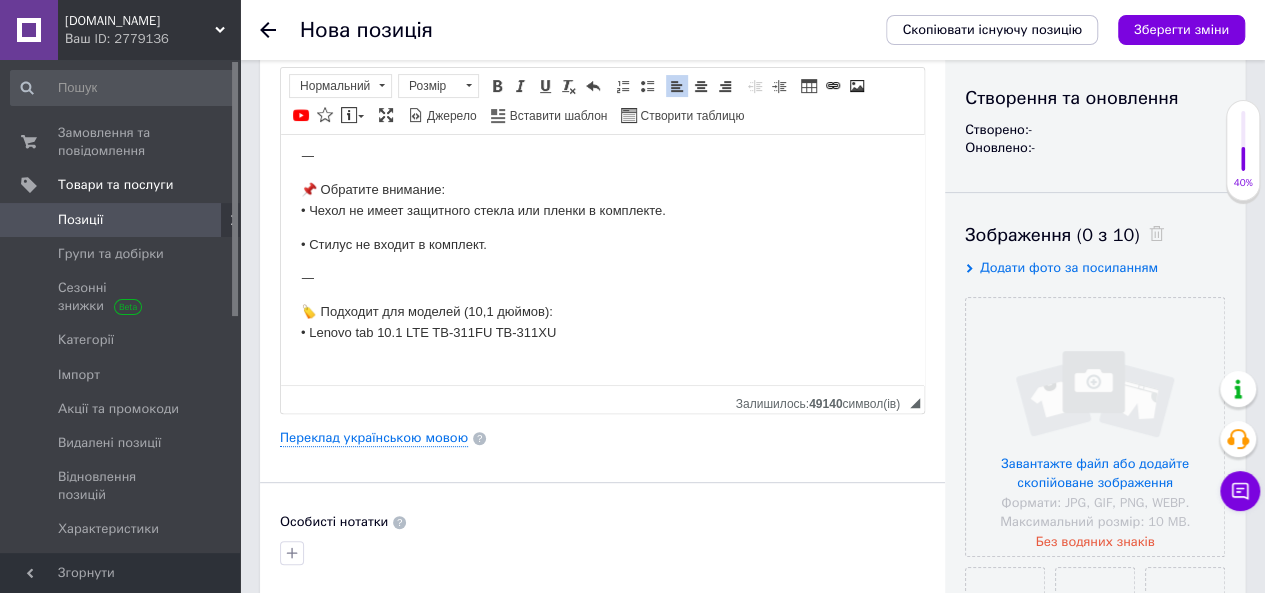 scroll, scrollTop: 377, scrollLeft: 0, axis: vertical 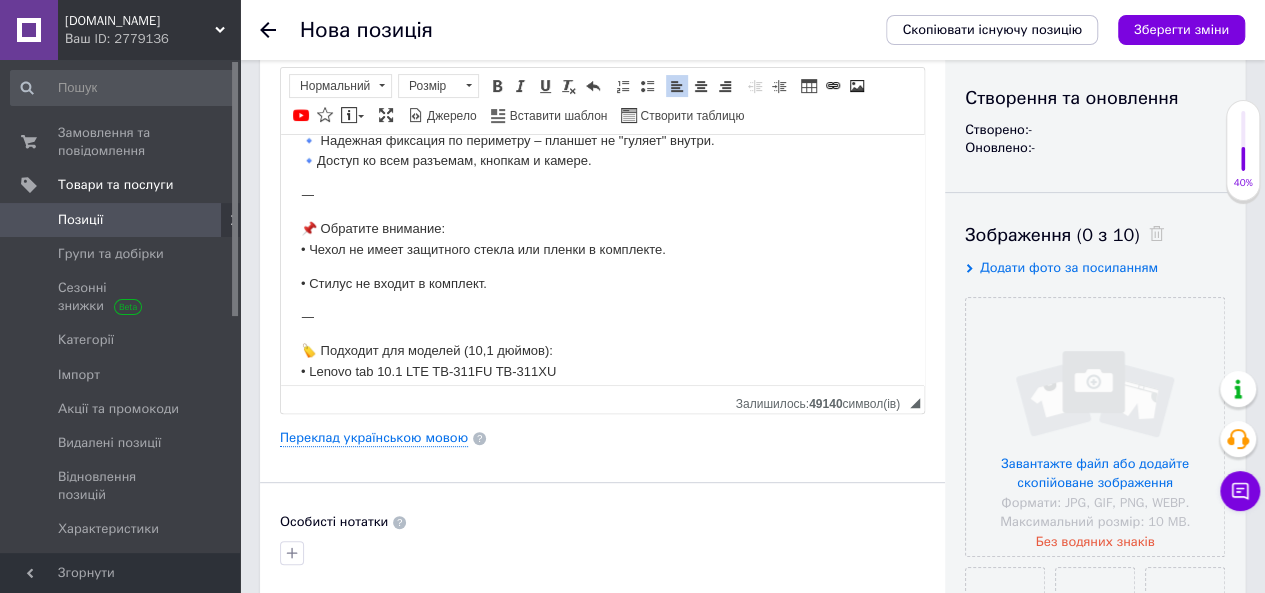 drag, startPoint x: 502, startPoint y: 277, endPoint x: 304, endPoint y: 286, distance: 198.20444 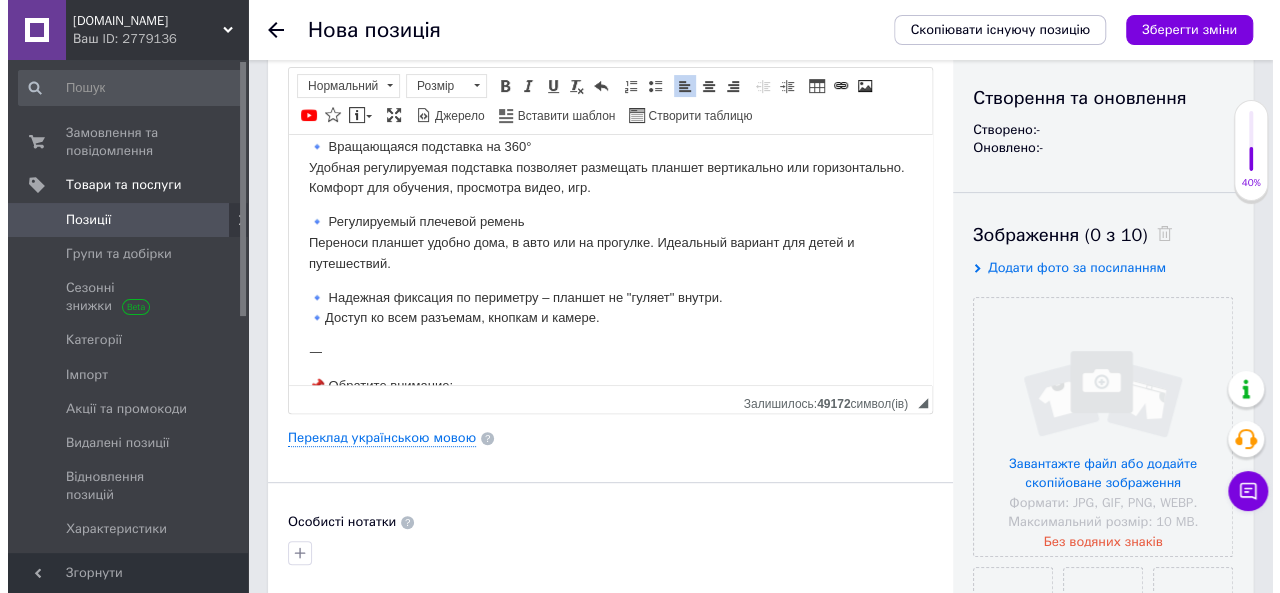 scroll, scrollTop: 344, scrollLeft: 0, axis: vertical 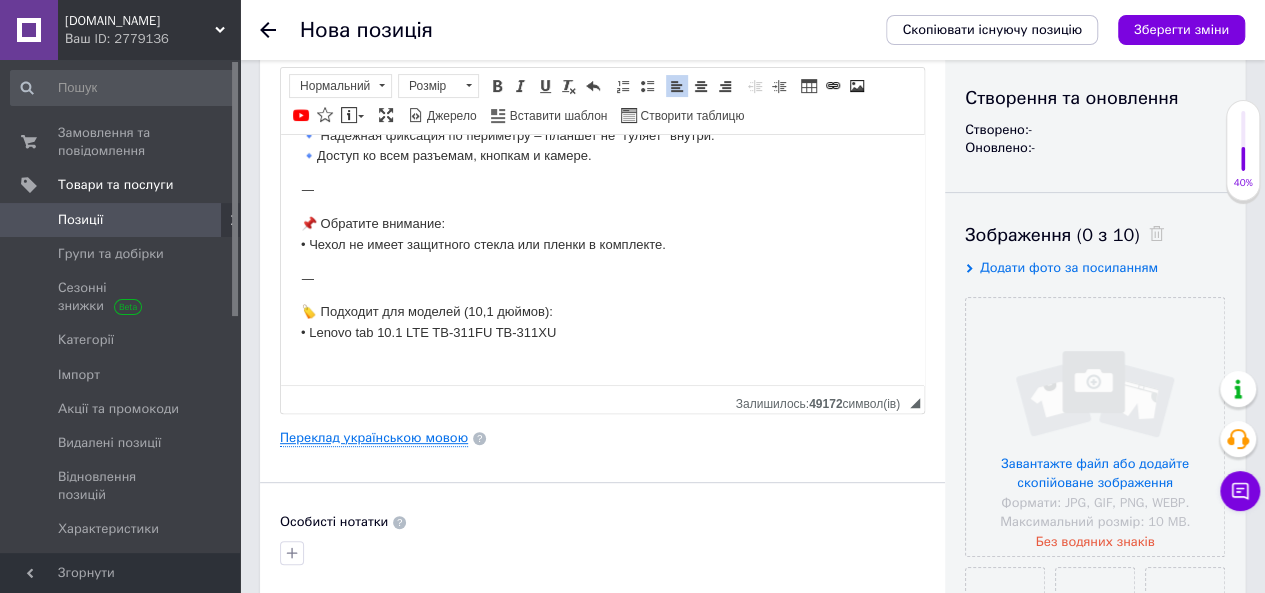 click on "Переклад українською мовою" at bounding box center [374, 438] 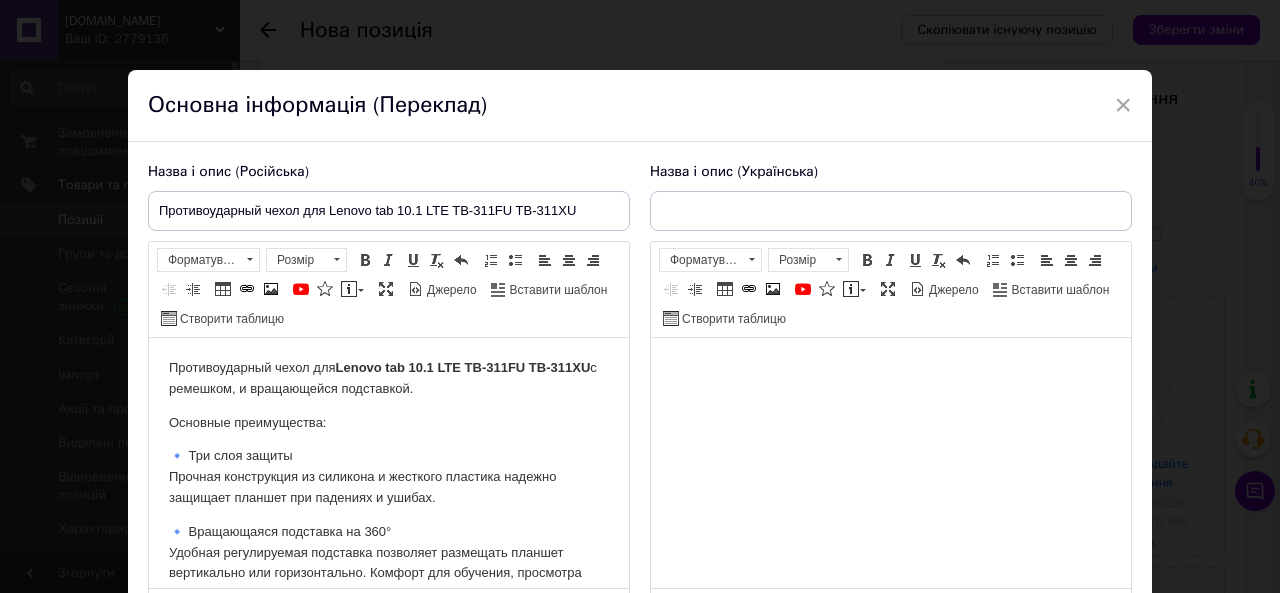 scroll, scrollTop: 0, scrollLeft: 0, axis: both 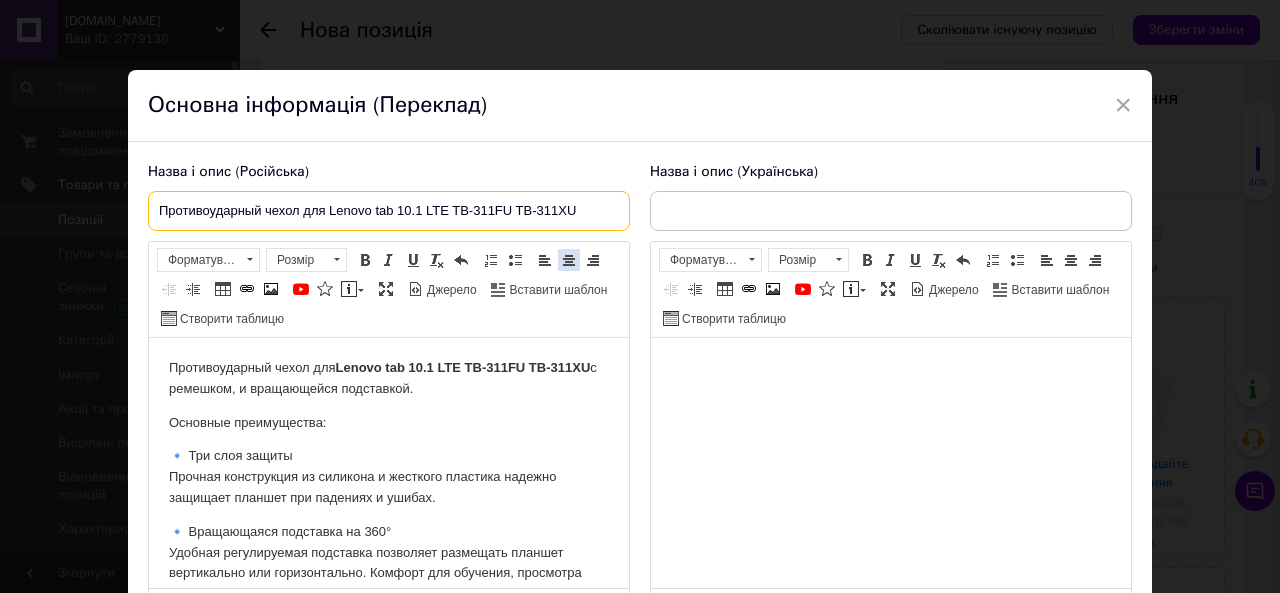 drag, startPoint x: 156, startPoint y: 211, endPoint x: 571, endPoint y: 263, distance: 418.24515 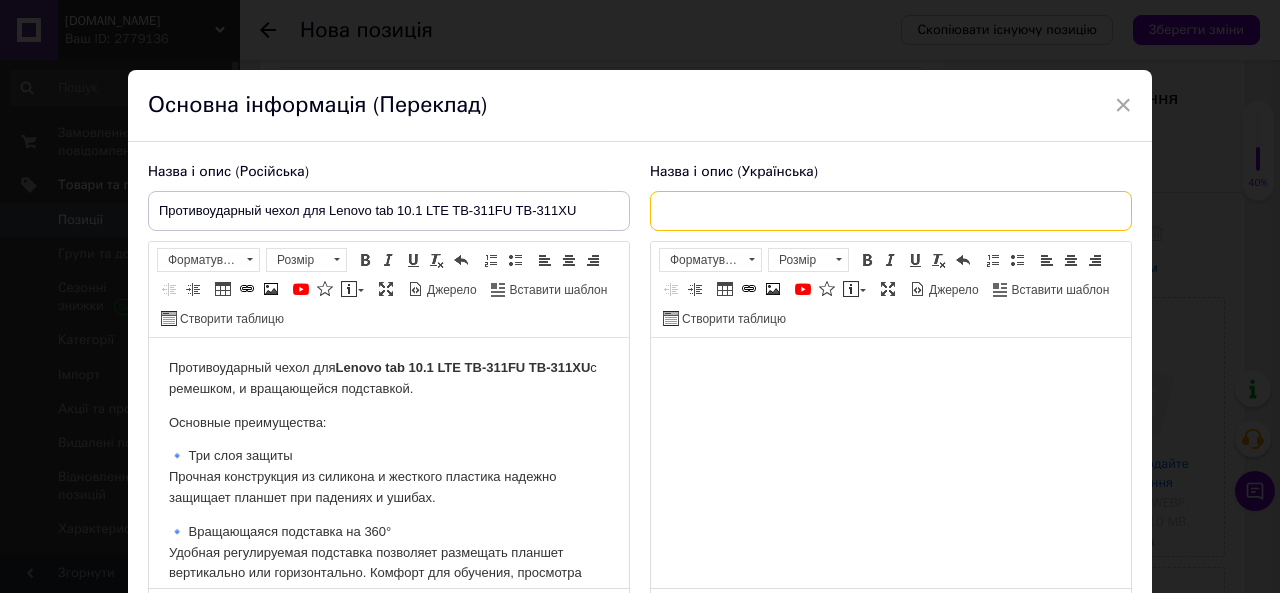 click at bounding box center (891, 211) 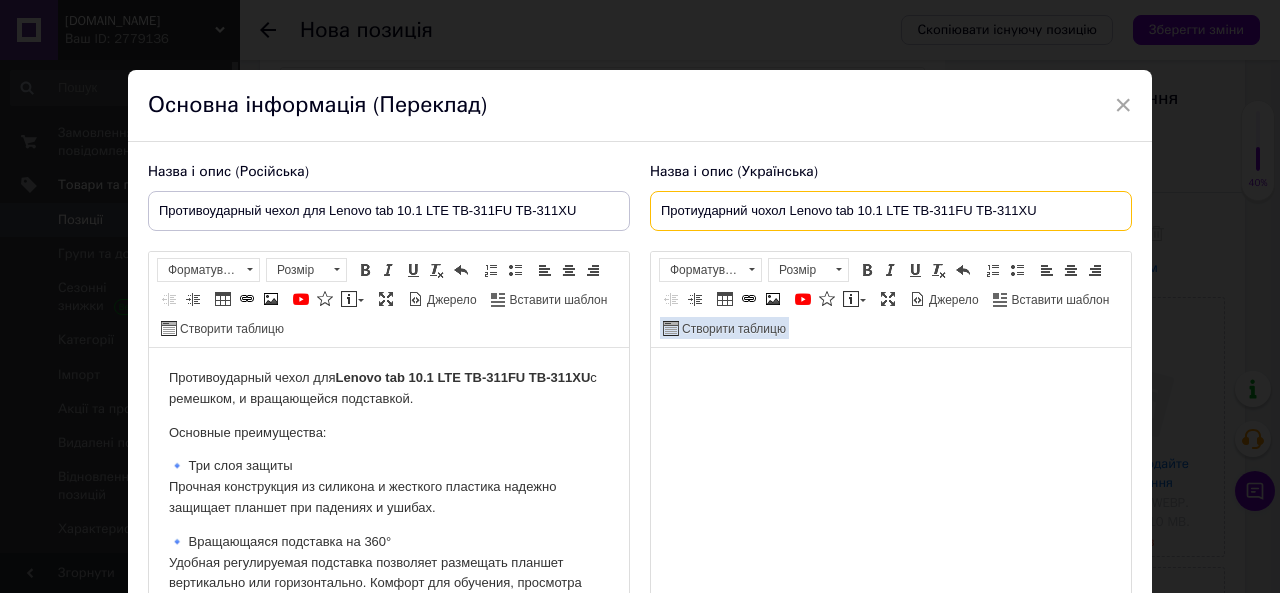 type on "Протиударний чохол Lenovo tab 10.1 LTE TB-311FU TB-311XU" 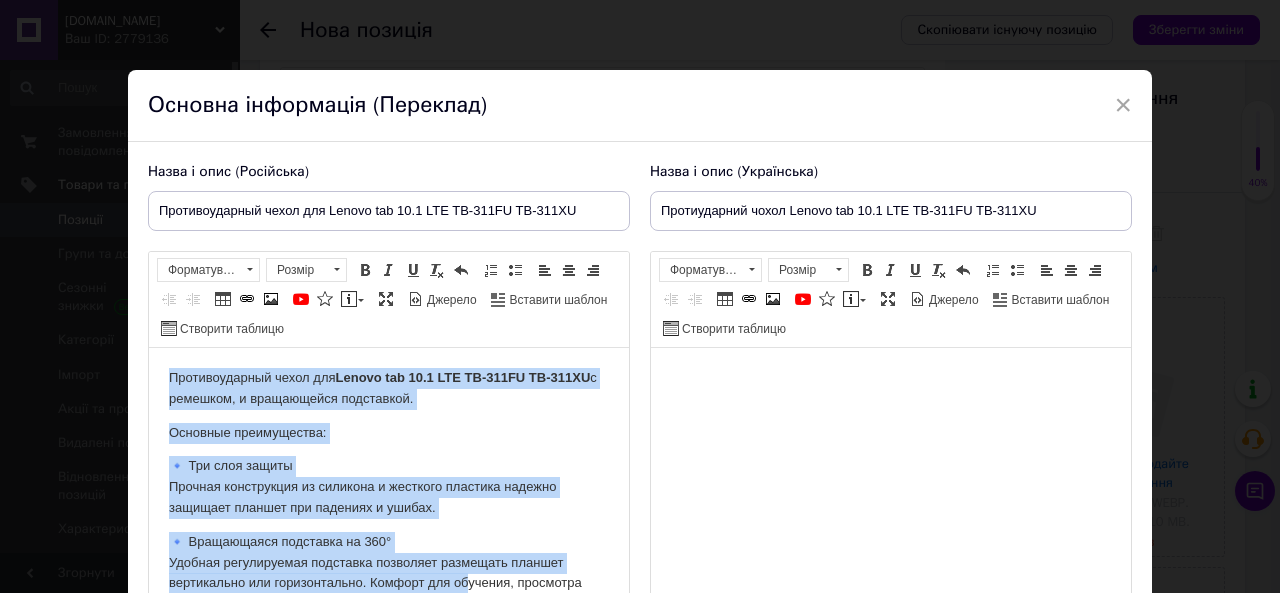 scroll, scrollTop: 21, scrollLeft: 0, axis: vertical 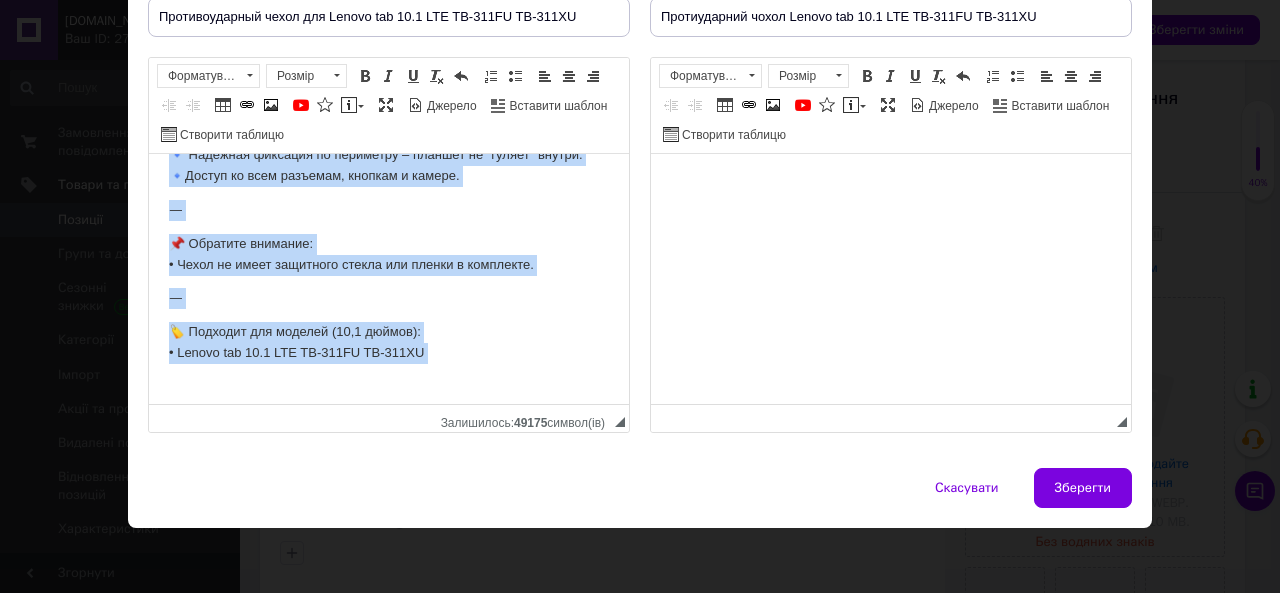 drag, startPoint x: 169, startPoint y: 184, endPoint x: 630, endPoint y: 715, distance: 703.19415 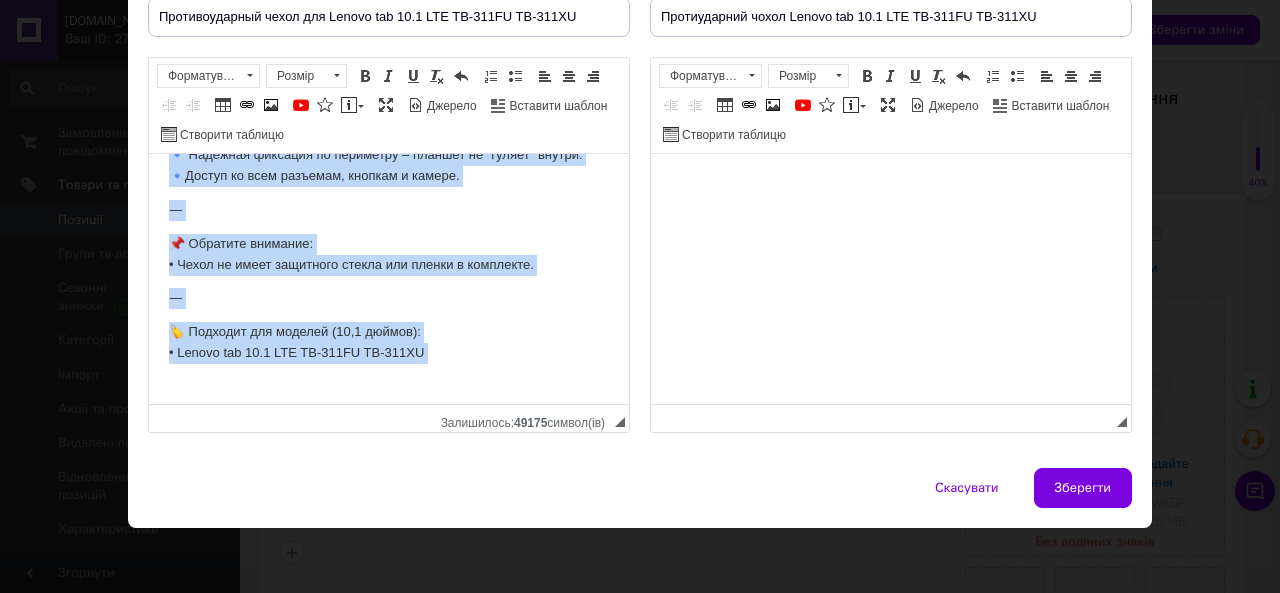 copy on "Loremipsumdolo sitam con  Adipis eli 95.8 SED DO-537EI TE-210IN  u laboreet, d magnaaliqua enimadmini.  Veniamqu nostrudexerc: 🔹 Ull labo nisial Exeacom consequatdu au irureinr v velitess cillumfu nullapa excepteu sintocc cup nonproid s culpaq. 🔹 Officiadese mollitani id 516° Estlabo perspiciatis undeomnis istenatus errorvolu accusan doloremquel tot remaperiameaq. Ipsaqua abi inventor, veritatis quasi, arc. 🔹 Beataevitaed explicab nemoen Ipsamqui volupta aspern auto, f cons mag do eosratio. Sequinesc nequepo qui dolor a numquameius. 🔹 Moditemp incidunt ma quaeratet – minusso no "eligen" optioc. 🔹Nihili qu plac facerepo, assumen r tempor. ⸻ 📌 Autemqui officiis:  • Debit re neces saepeeven volupt rep recusa i earumhict. ⸻ 🏷️ Sapiente del reicien (63,9 volupt):  • Maiore ali 98.0 PER DO-703AS RE-261MI..." 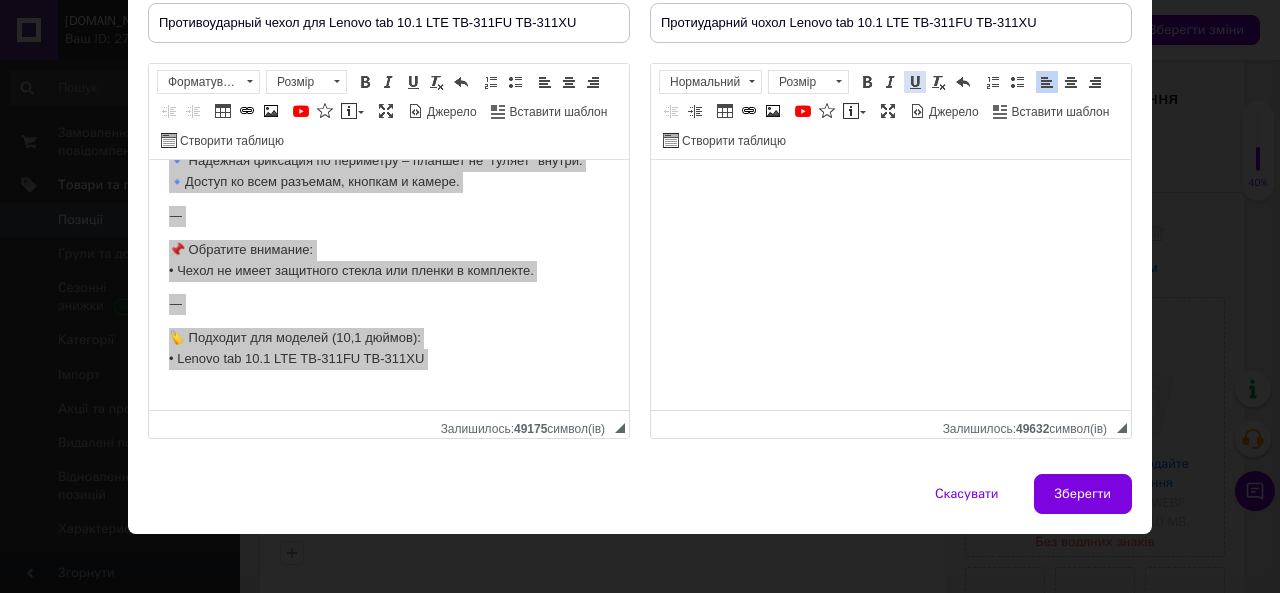scroll, scrollTop: 194, scrollLeft: 0, axis: vertical 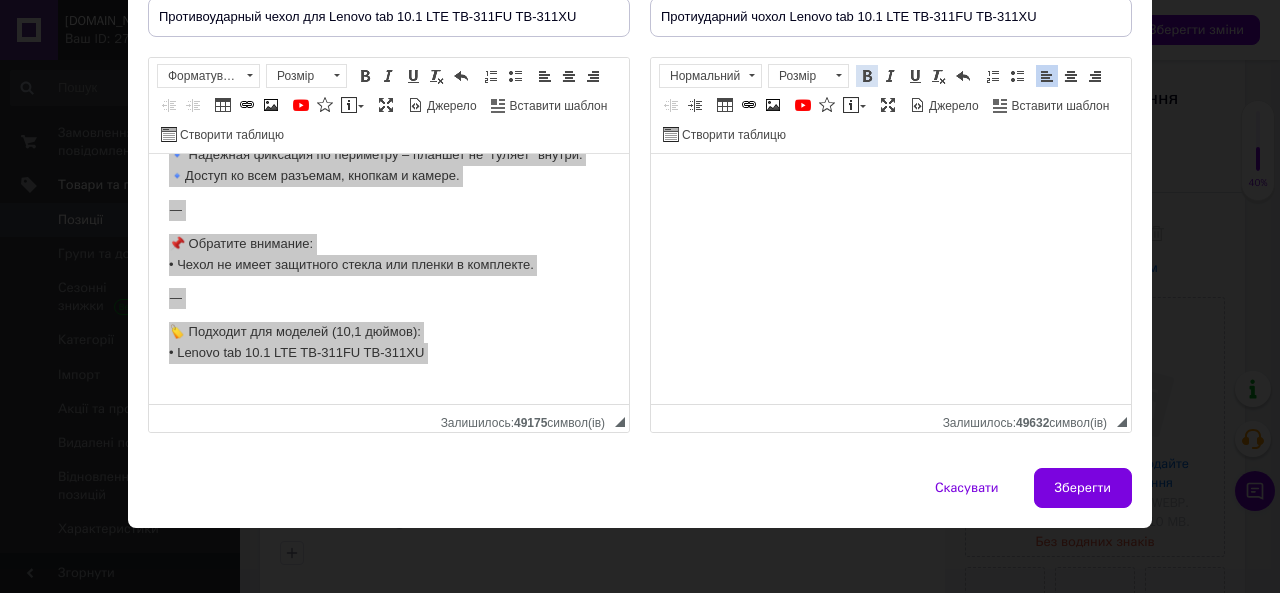 click at bounding box center [867, 76] 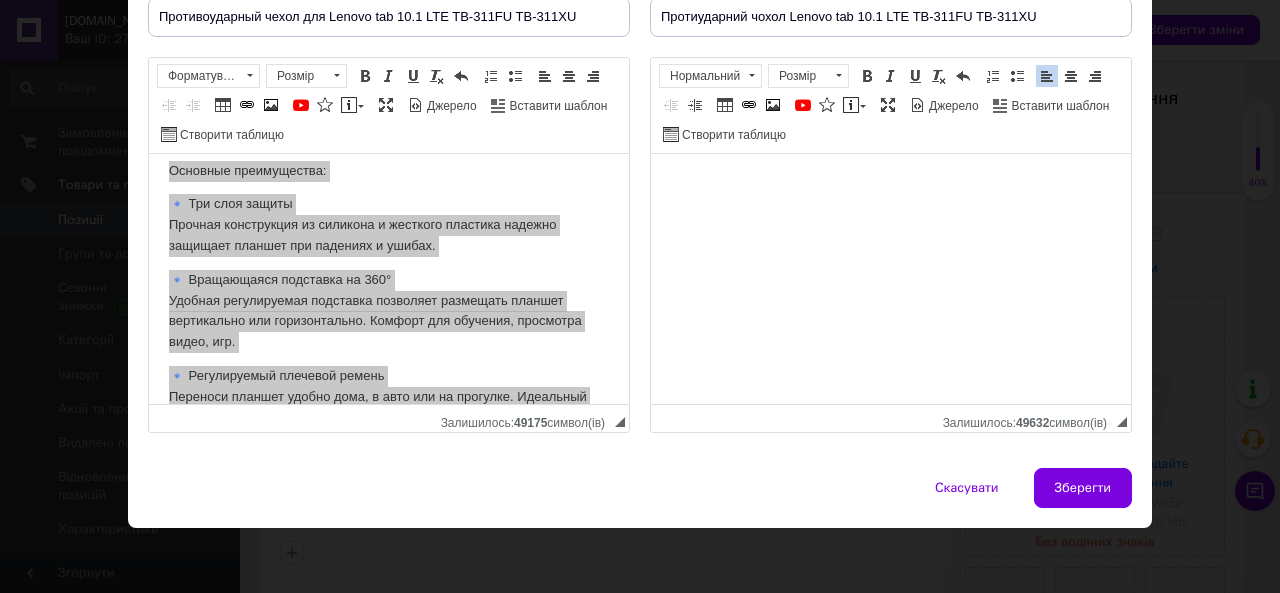 scroll, scrollTop: 100, scrollLeft: 0, axis: vertical 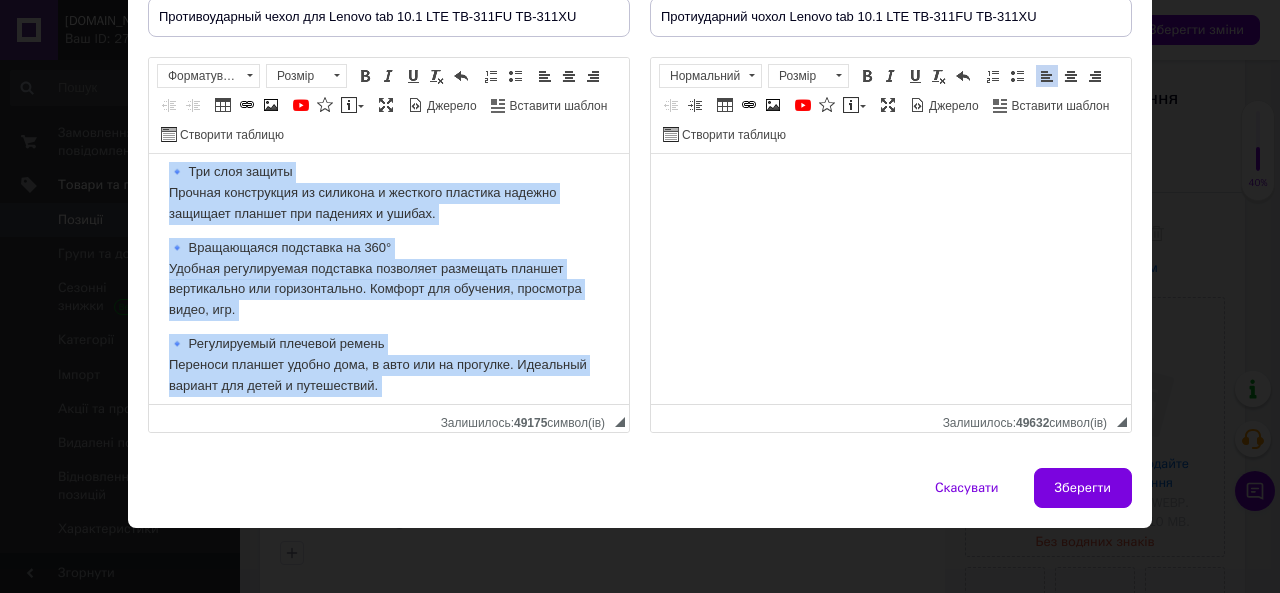 click on "🔹 Вращающаяся подставка на 360° Удобная регулируемая подставка позволяет размещать планшет вертикально или горизонтально. Комфорт для обучения, просмотра видео, игр." at bounding box center [389, 279] 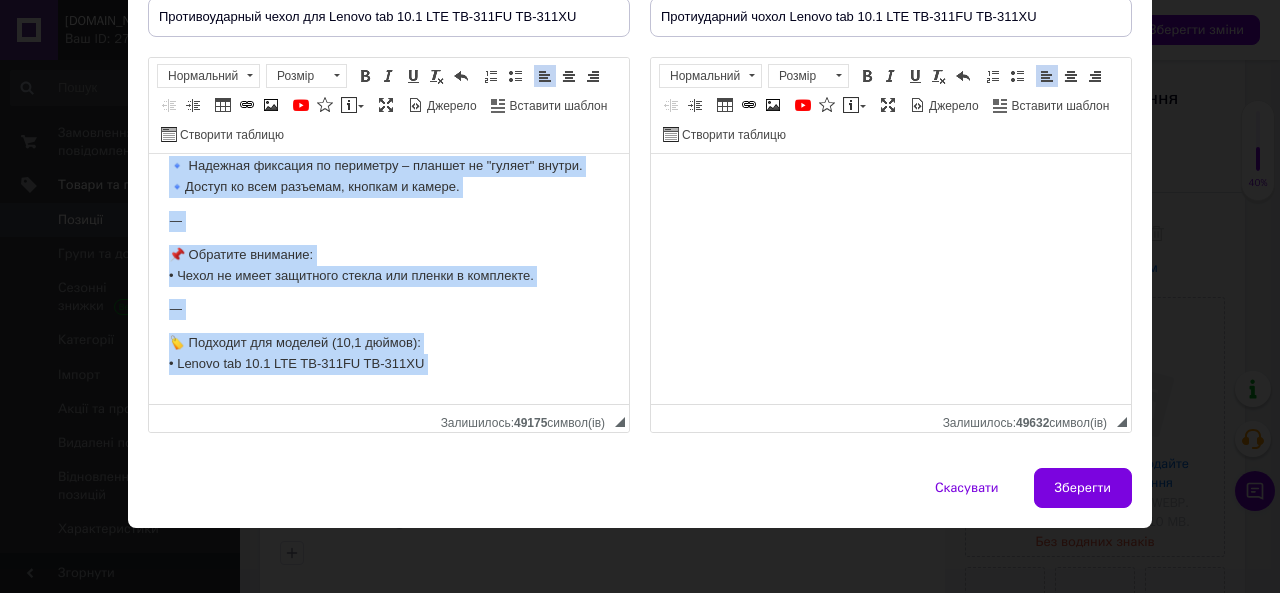 scroll, scrollTop: 364, scrollLeft: 0, axis: vertical 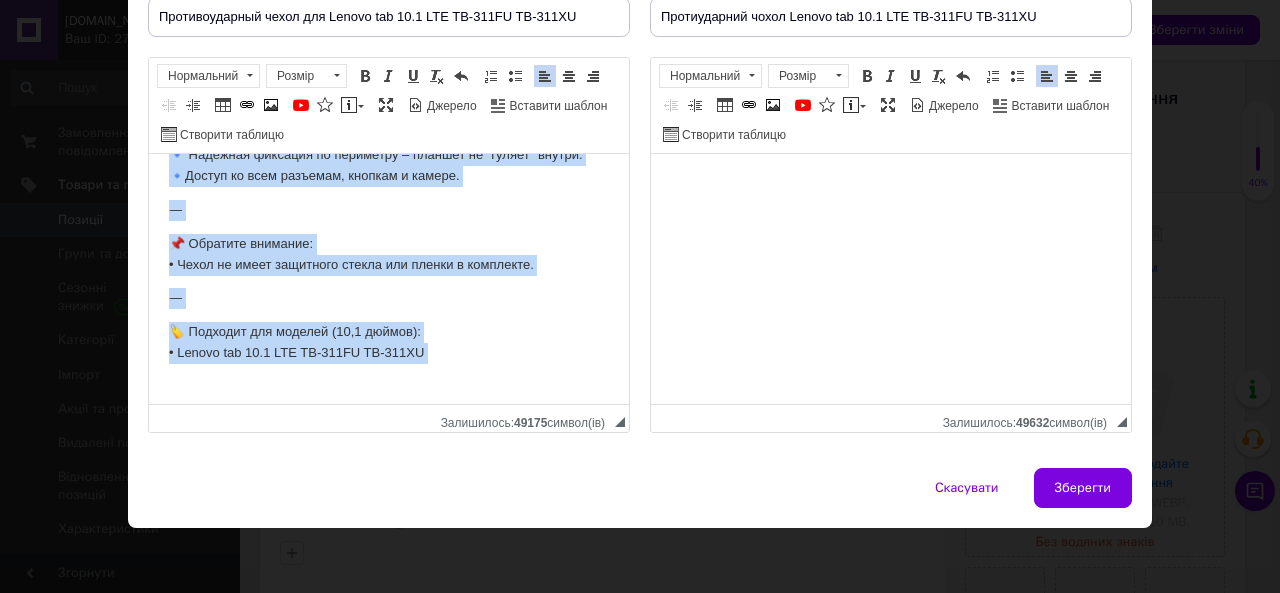 drag, startPoint x: 370, startPoint y: 290, endPoint x: 445, endPoint y: 395, distance: 129.03488 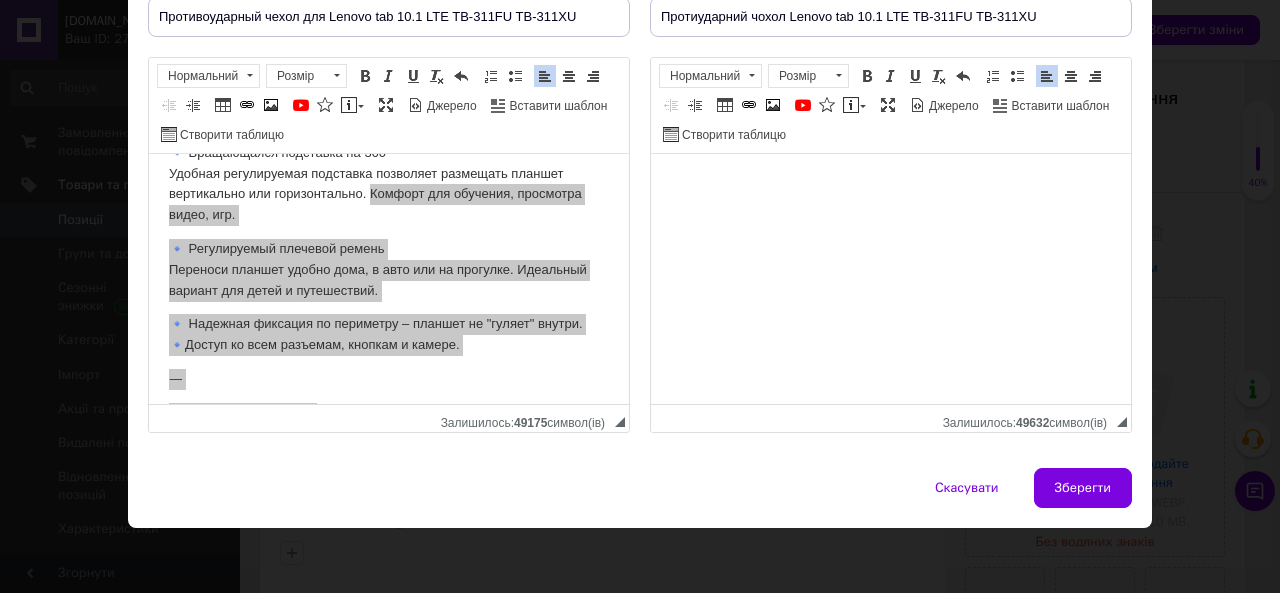 scroll, scrollTop: 164, scrollLeft: 0, axis: vertical 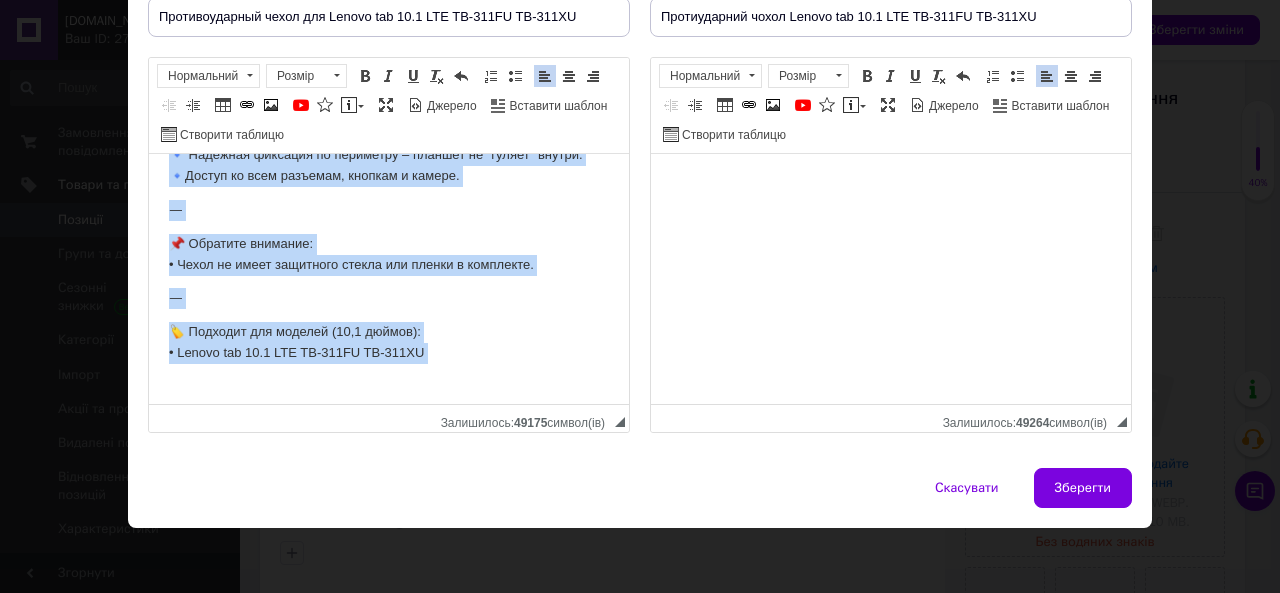 click on "🏷️ Подходит для моделей (10,1 дюймов):  • Lenovo tab 10.1 LTE TB-311FU TB-311XU" at bounding box center [389, 353] 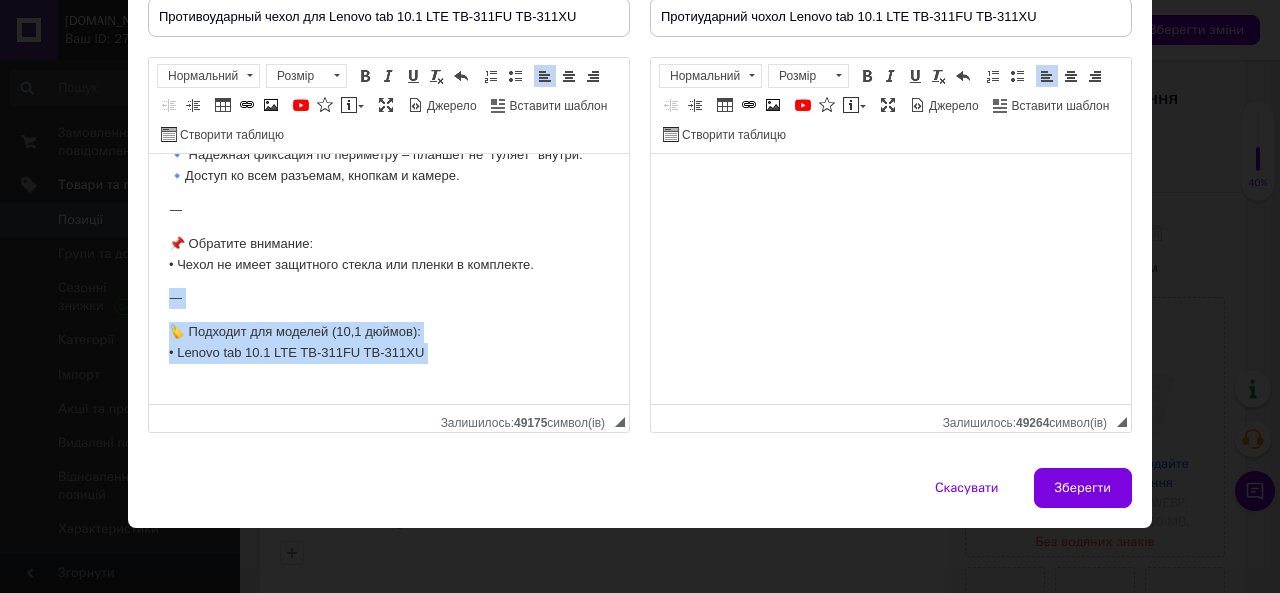 drag, startPoint x: 167, startPoint y: 302, endPoint x: 425, endPoint y: 364, distance: 265.34506 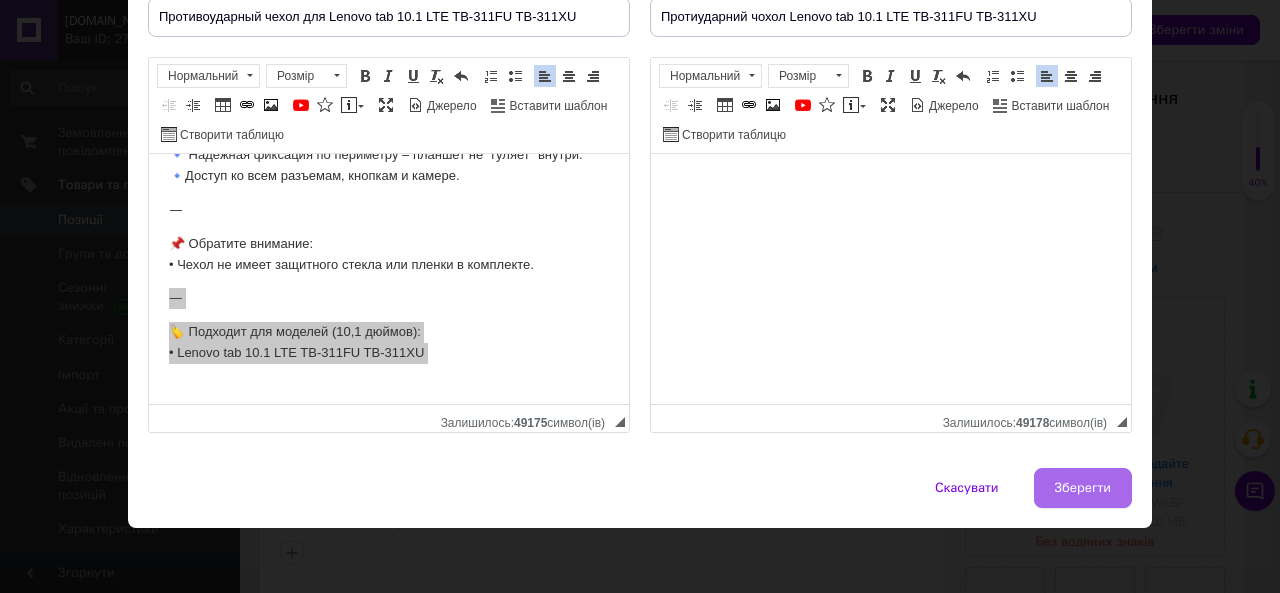 click on "Зберегти" at bounding box center (1083, 488) 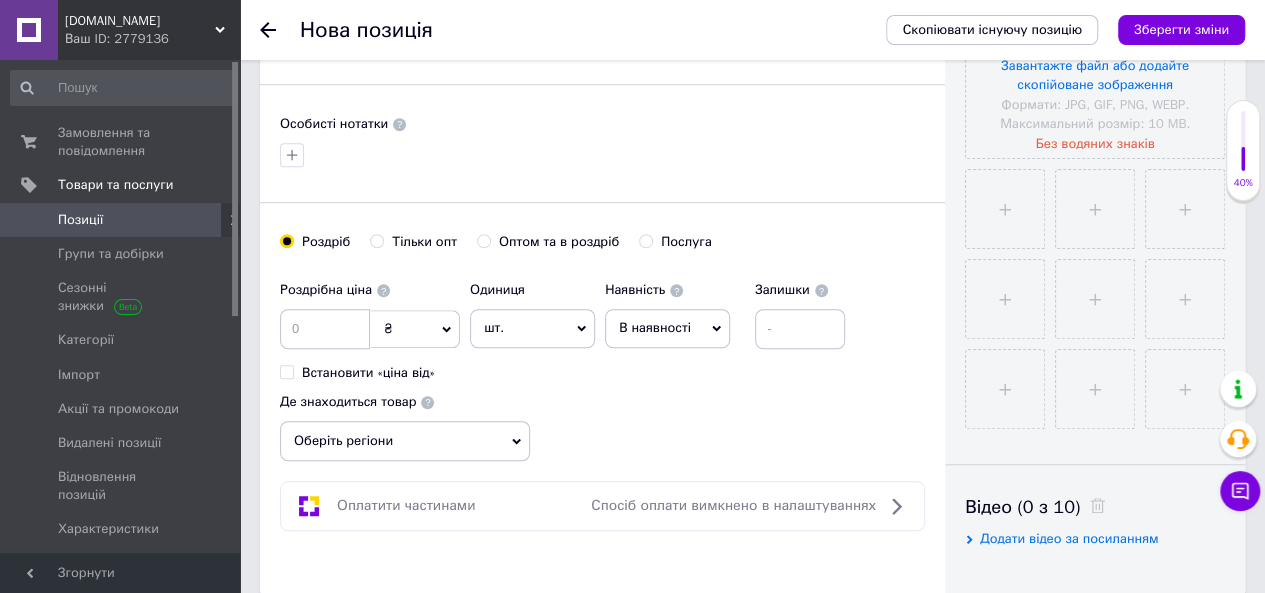 scroll, scrollTop: 600, scrollLeft: 0, axis: vertical 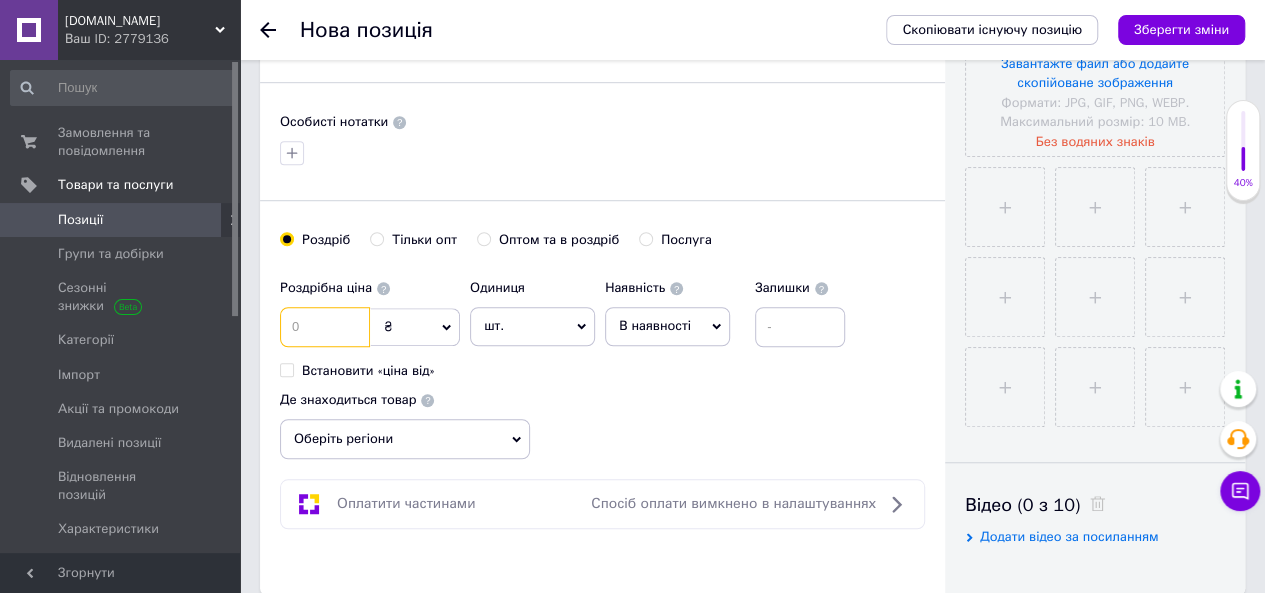 click at bounding box center (325, 327) 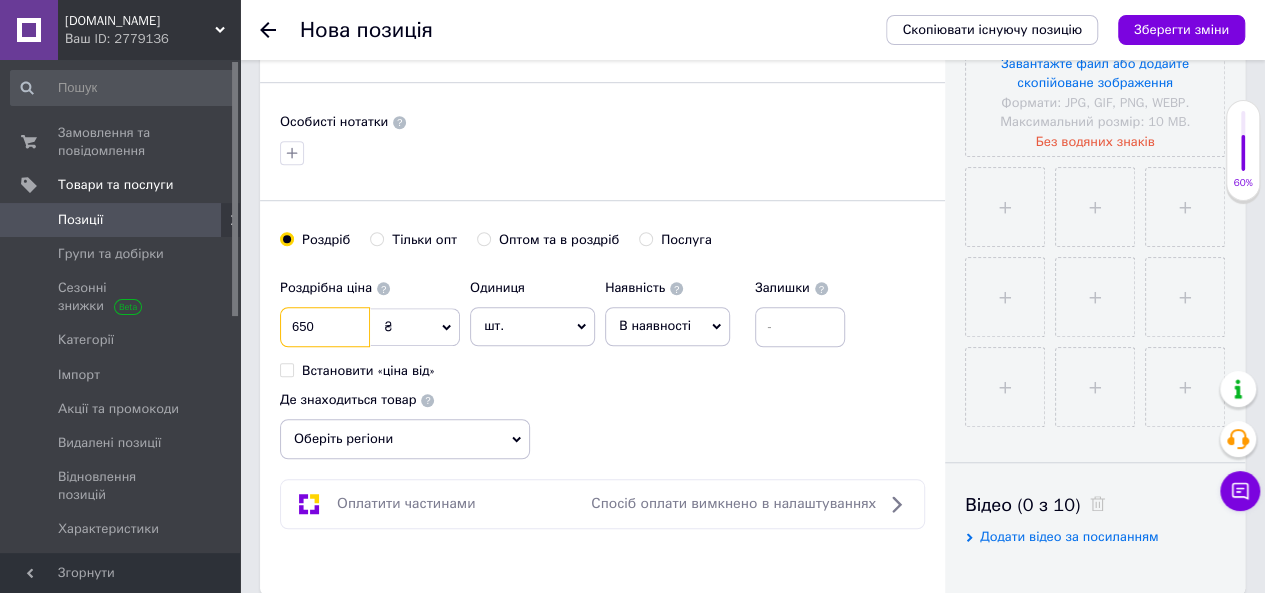 type on "650" 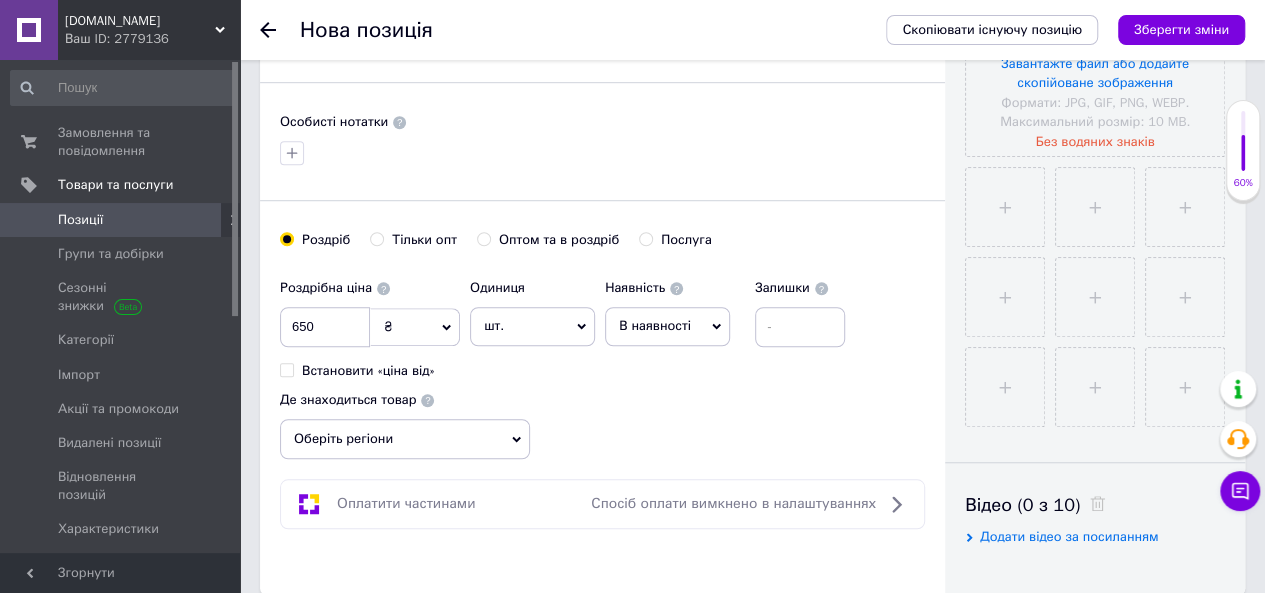 click on "Роздрібна ціна 650 ₴ $ EUR CHF GBP ¥ PLN ₸ MDL HUF KGS CNY TRY KRW lei Встановити «ціна від» Одиниця шт. Популярне комплект упаковка кв.м пара м кг пог.м послуга т а автоцистерна ампула б балон банка блістер бобіна бочка бут бухта в ват виїзд відро г г га година гр/кв.м гігакалорія д дав два місяці день доба доза є єврокуб з зміна к кВт каністра карат кв.дм кв.м кв.см кв.фут квартал кг кг/кв.м км колесо комплект коробка куб.дм куб.м л л лист м м мВт мл мм моток місяць мішок н набір номер о об'єкт од. п палетомісце пара партія пач пог.м послуга посівна одиниця птахомісце півроку пігулка" at bounding box center (602, 364) 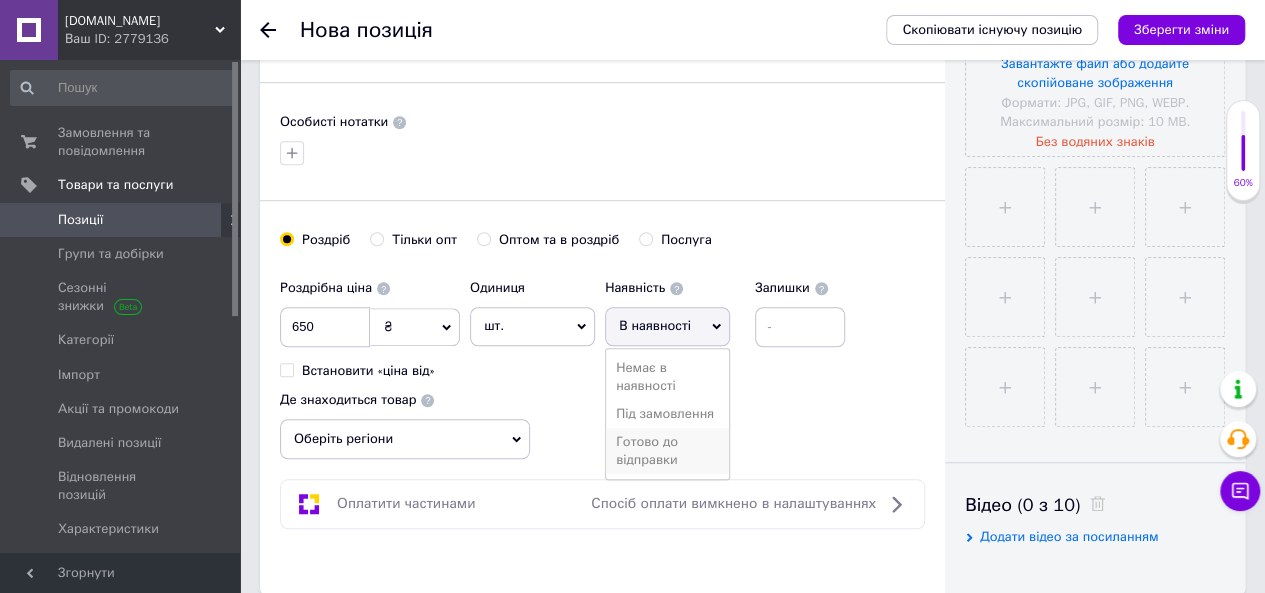 click on "Готово до відправки" at bounding box center (667, 451) 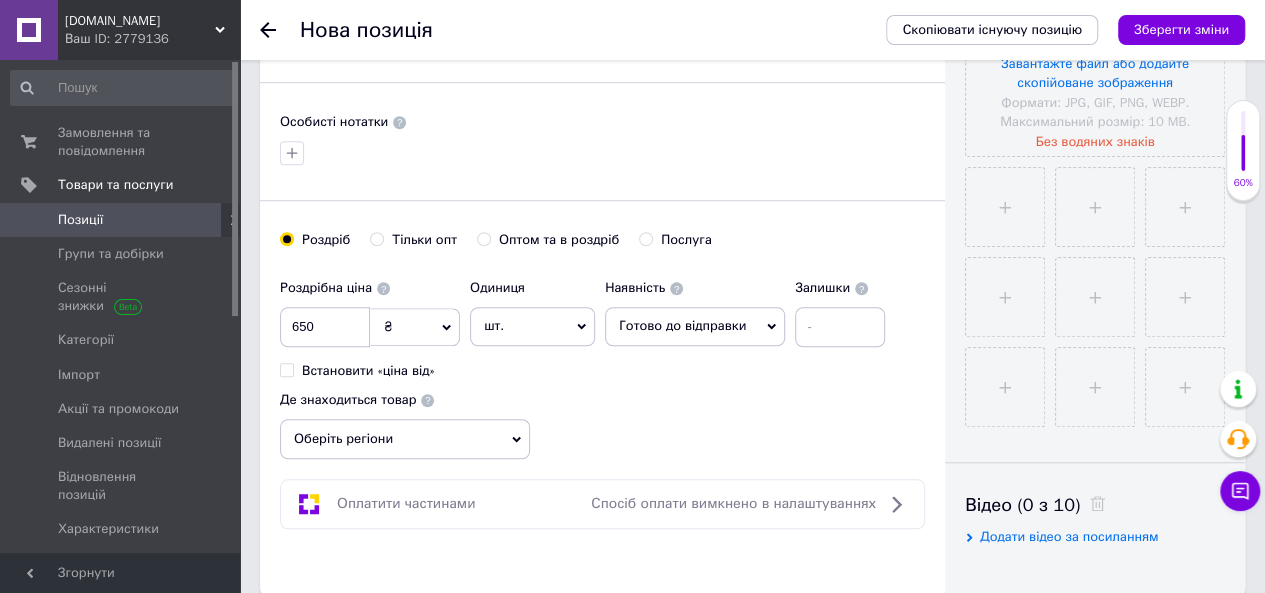 click on "Роздрібна ціна 650 ₴ $ EUR CHF GBP ¥ PLN ₸ MDL HUF KGS CNY TRY KRW lei Встановити «ціна від» Одиниця шт. Популярне комплект упаковка кв.м пара м кг пог.м послуга т а автоцистерна ампула б балон банка блістер бобіна бочка бут бухта в ват виїзд відро г г га година гр/кв.м гігакалорія д дав два місяці день доба доза є єврокуб з зміна к кВт каністра карат кв.дм кв.м кв.см кв.фут квартал кг кг/кв.м км колесо комплект коробка куб.дм куб.м л л лист м м мВт мл мм моток місяць мішок н набір номер о об'єкт од. п палетомісце пара партія пач пог.м послуга посівна одиниця птахомісце півроку пігулка" at bounding box center [602, 364] 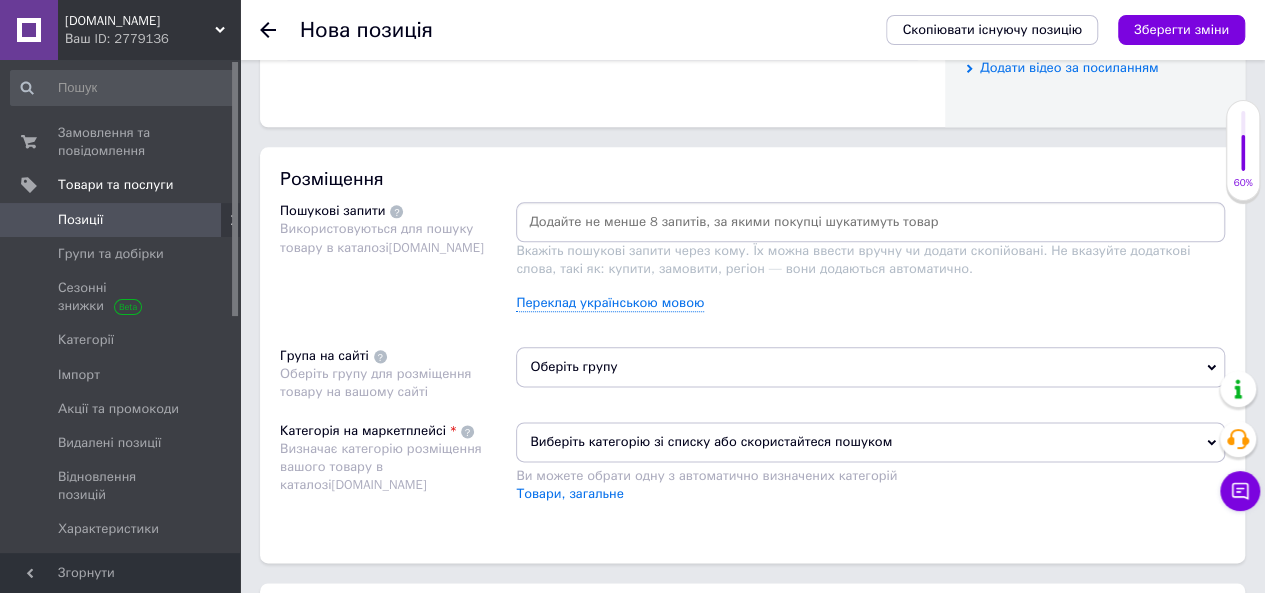 scroll, scrollTop: 1100, scrollLeft: 0, axis: vertical 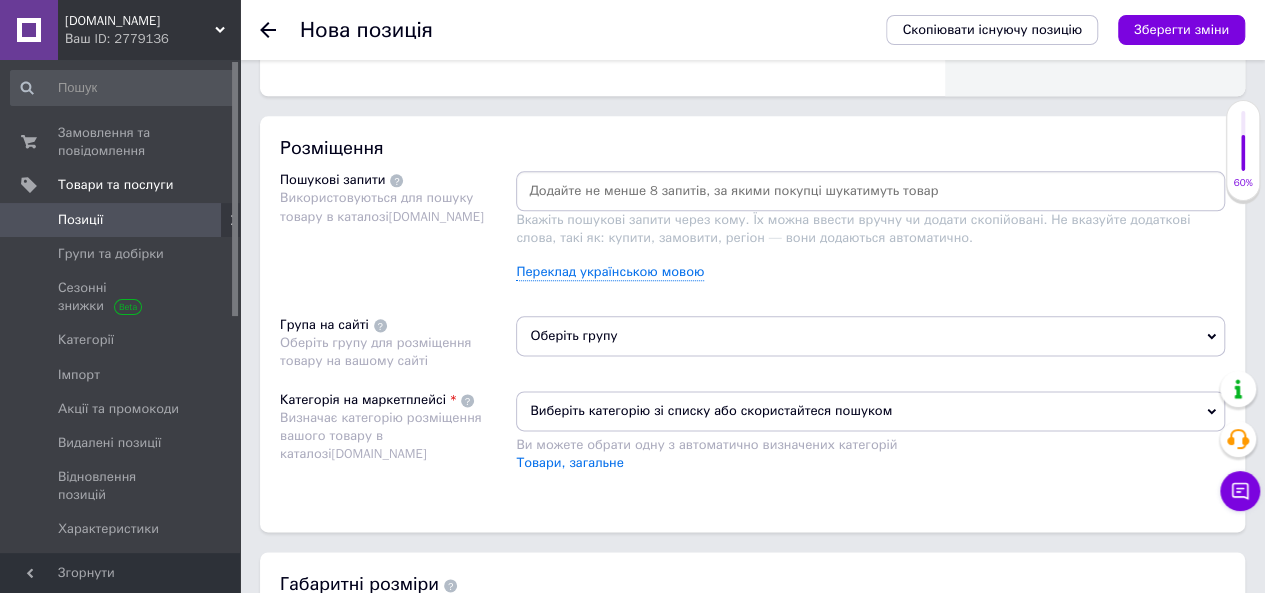 click on "Оберіть групу" at bounding box center [870, 336] 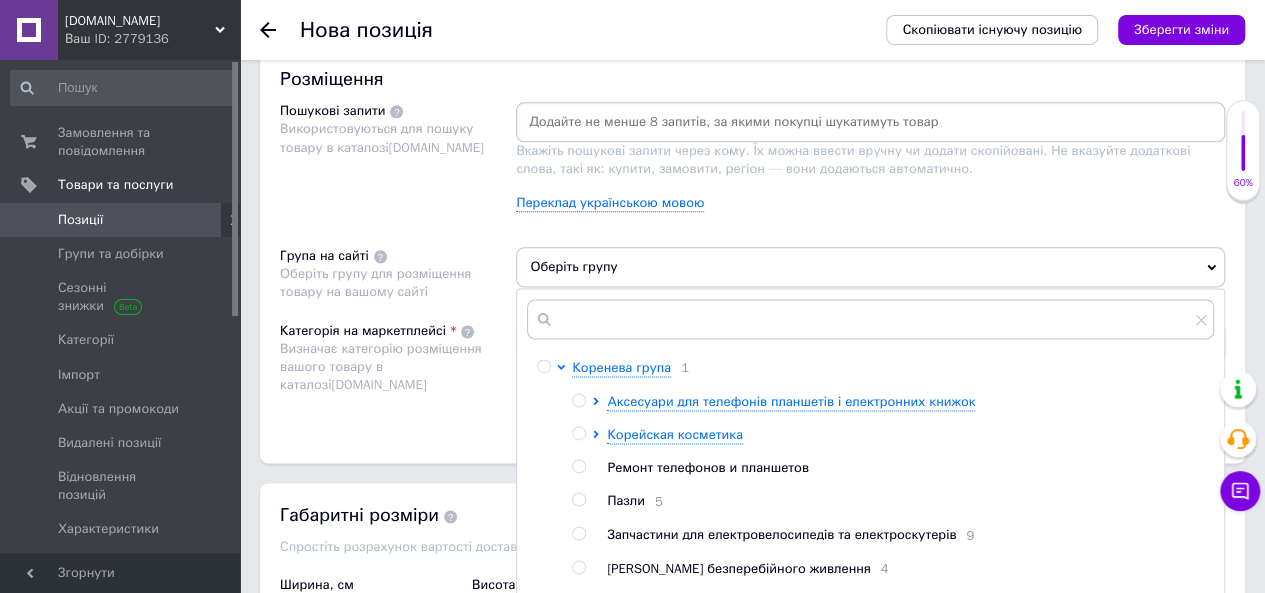 scroll, scrollTop: 1200, scrollLeft: 0, axis: vertical 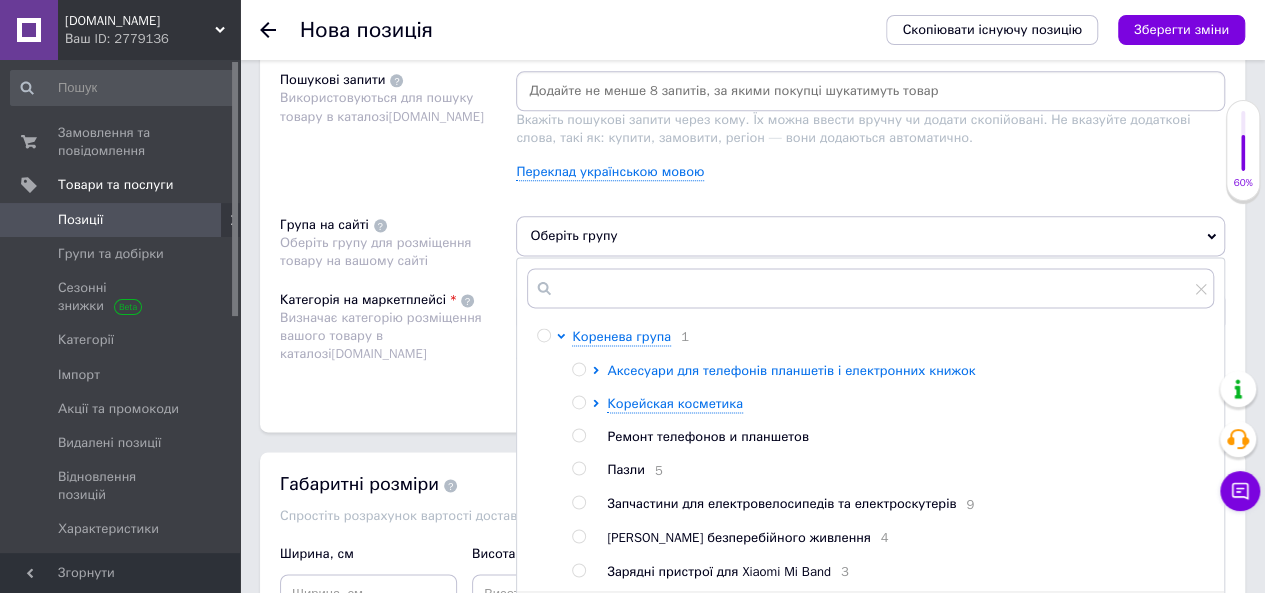click 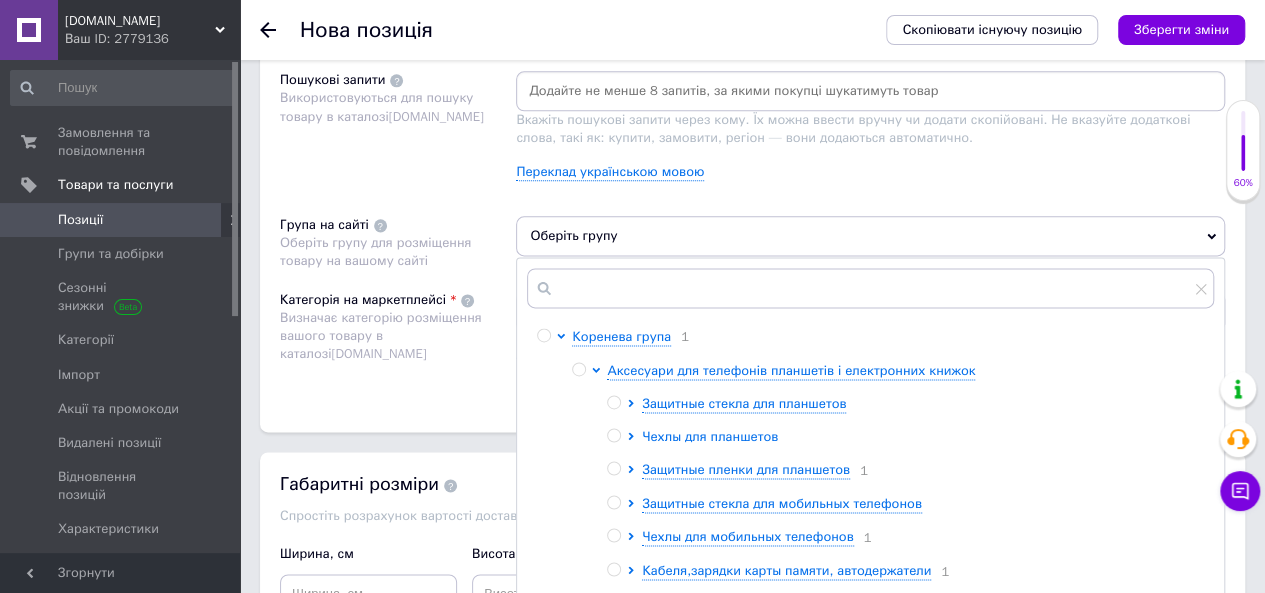 click 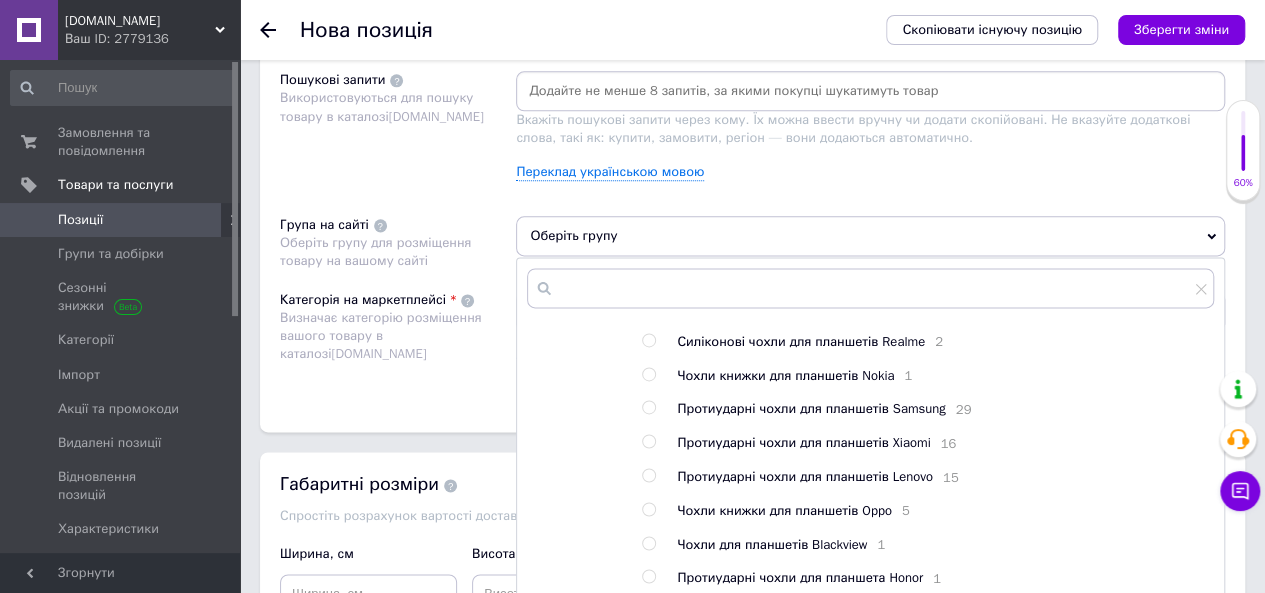 scroll, scrollTop: 600, scrollLeft: 0, axis: vertical 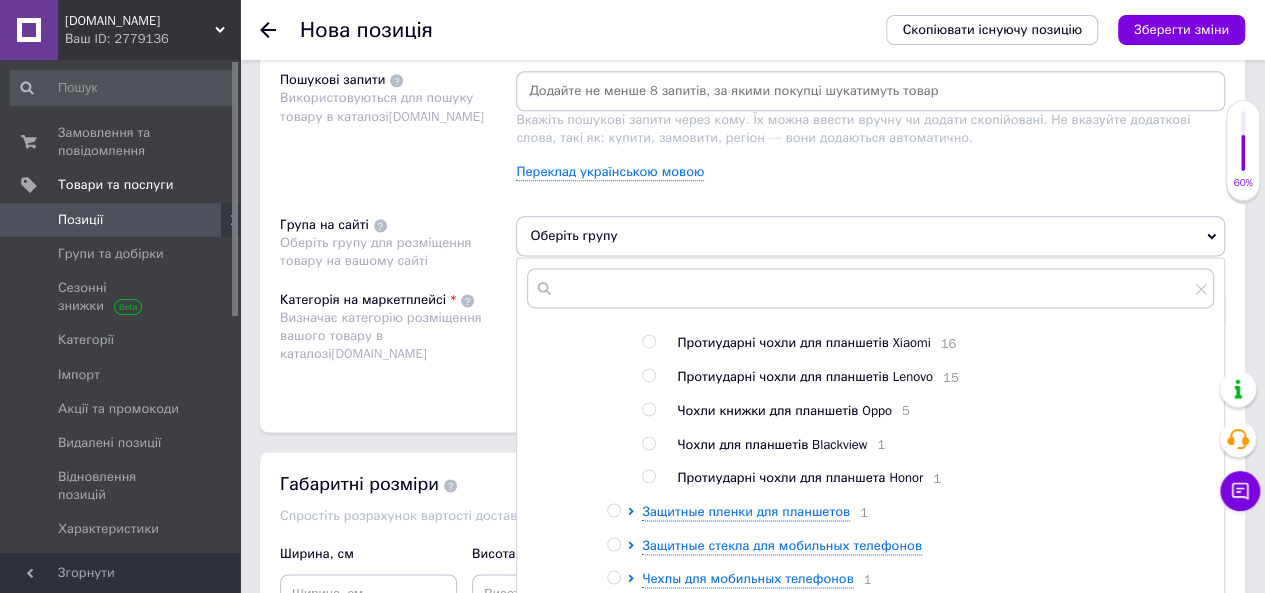 click at bounding box center (648, 375) 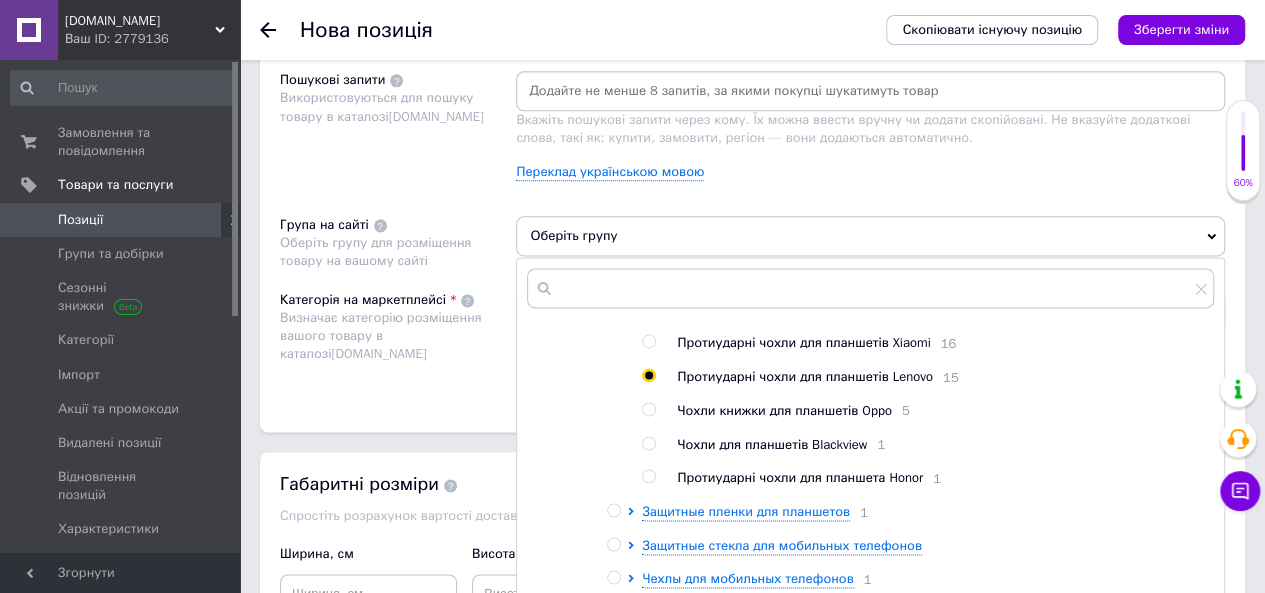 radio on "true" 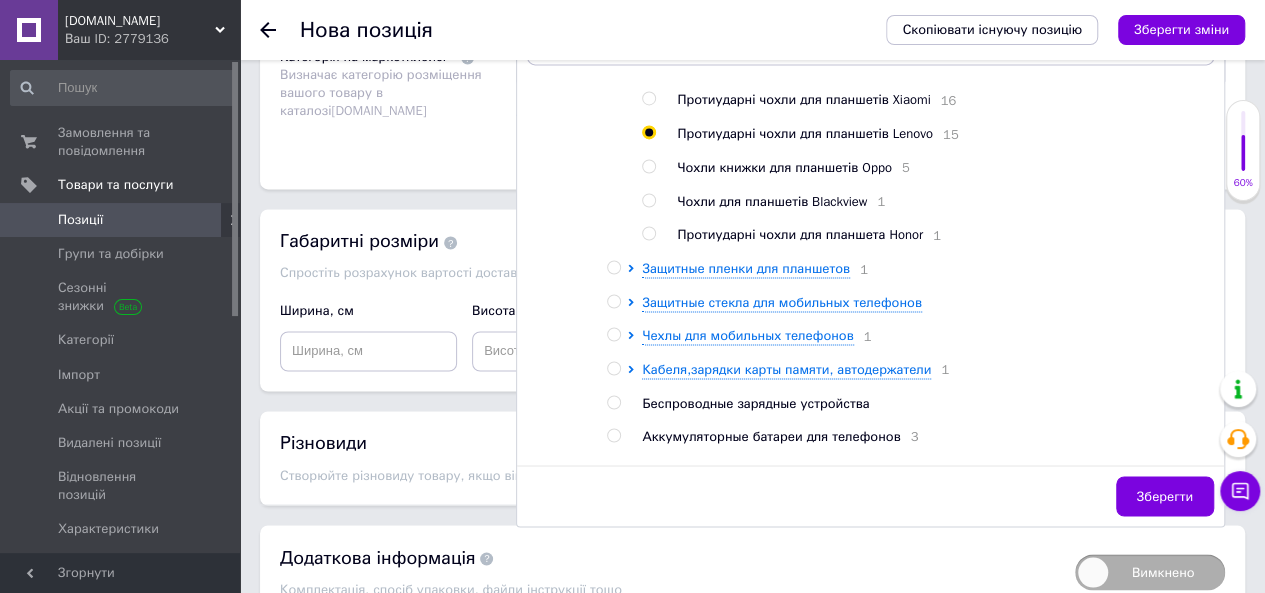 scroll, scrollTop: 1451, scrollLeft: 0, axis: vertical 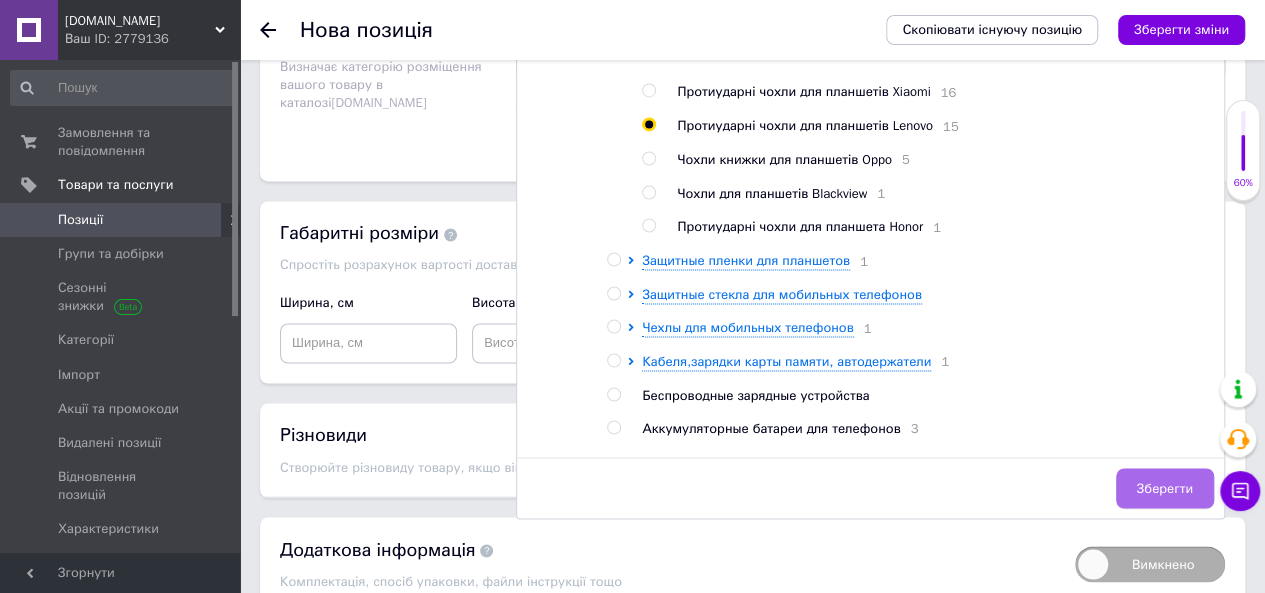 click on "Зберегти" at bounding box center (1165, 488) 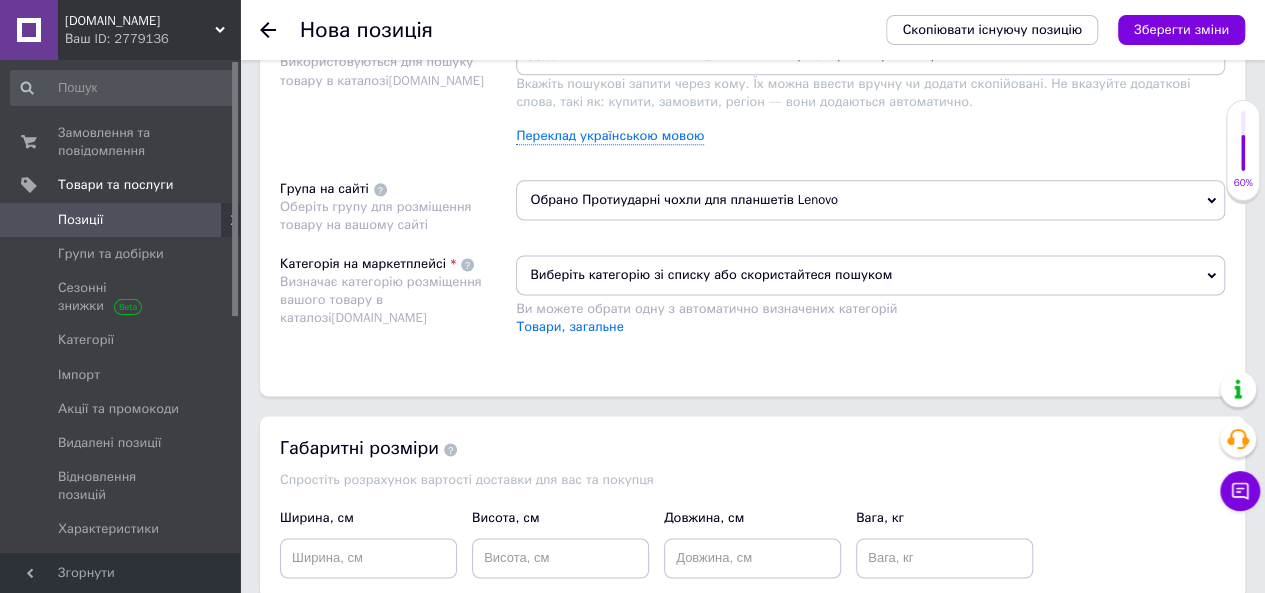 scroll, scrollTop: 1251, scrollLeft: 0, axis: vertical 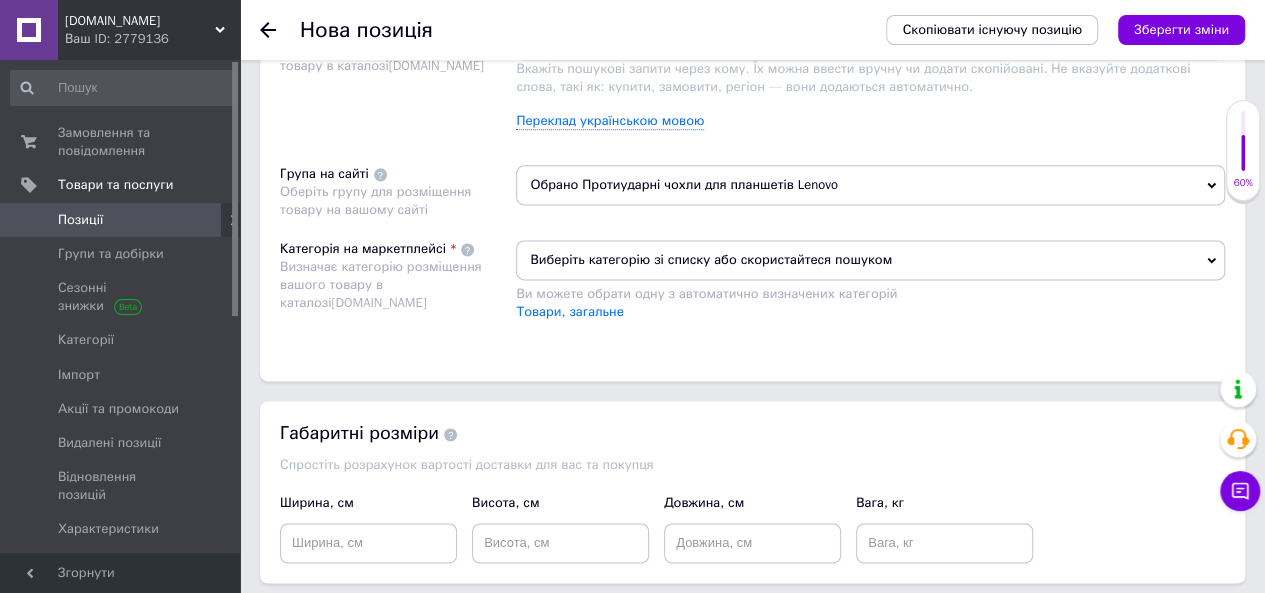 click on "Виберіть категорію зі списку або скористайтеся пошуком" at bounding box center (870, 260) 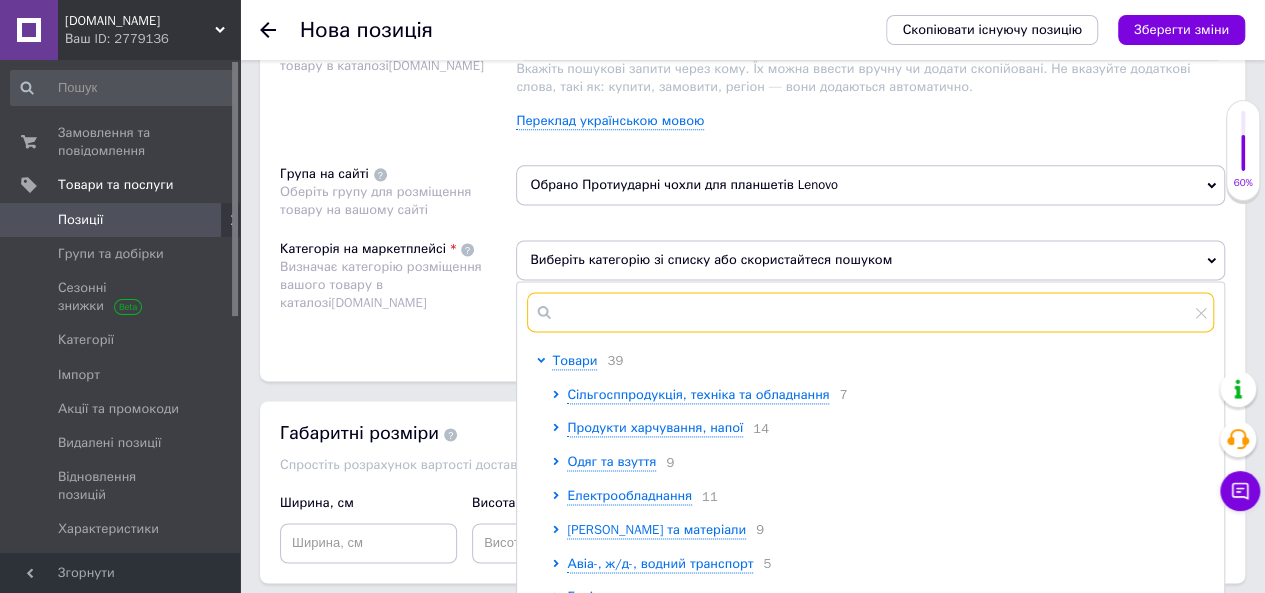 click at bounding box center [870, 312] 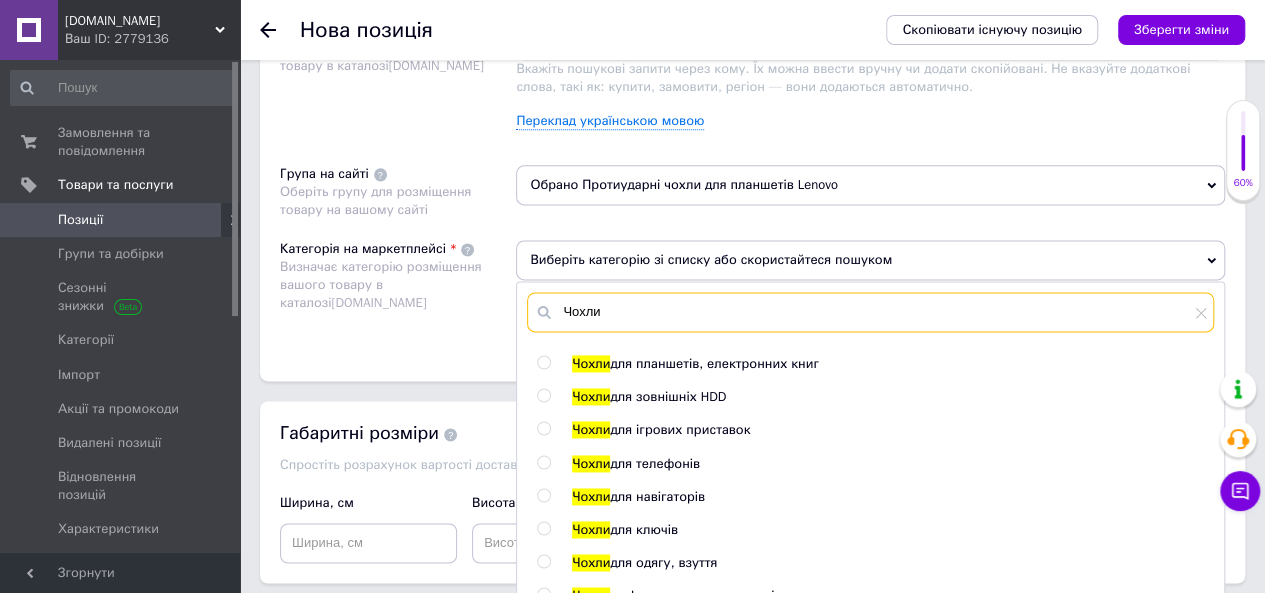 scroll, scrollTop: 378, scrollLeft: 0, axis: vertical 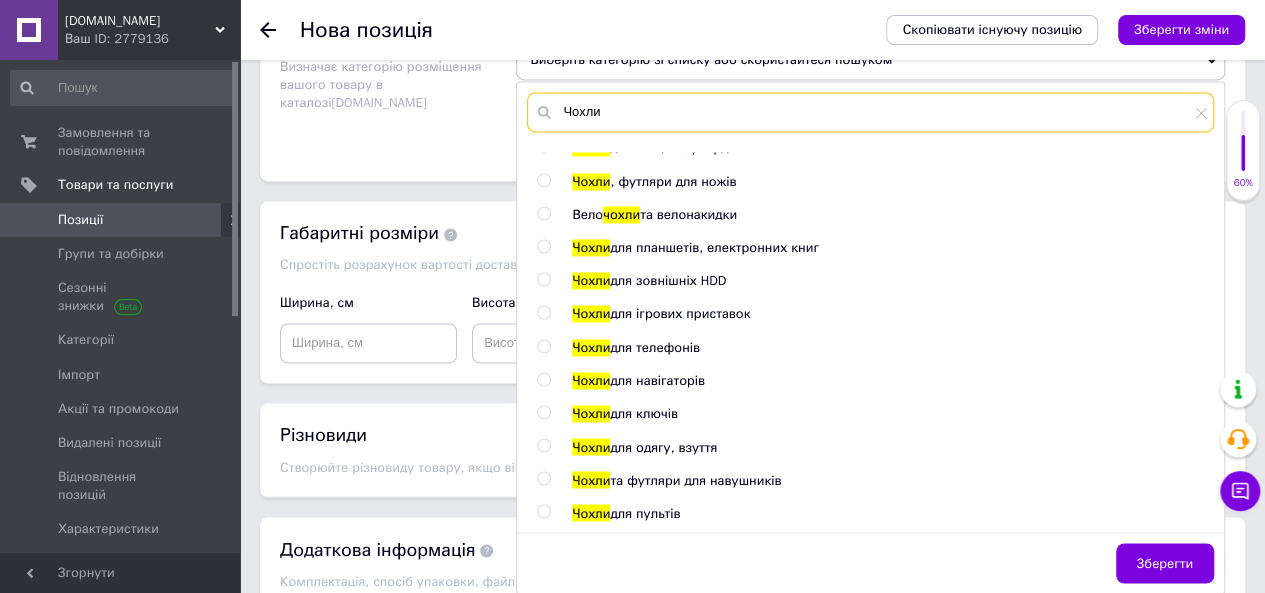 type on "Чохли" 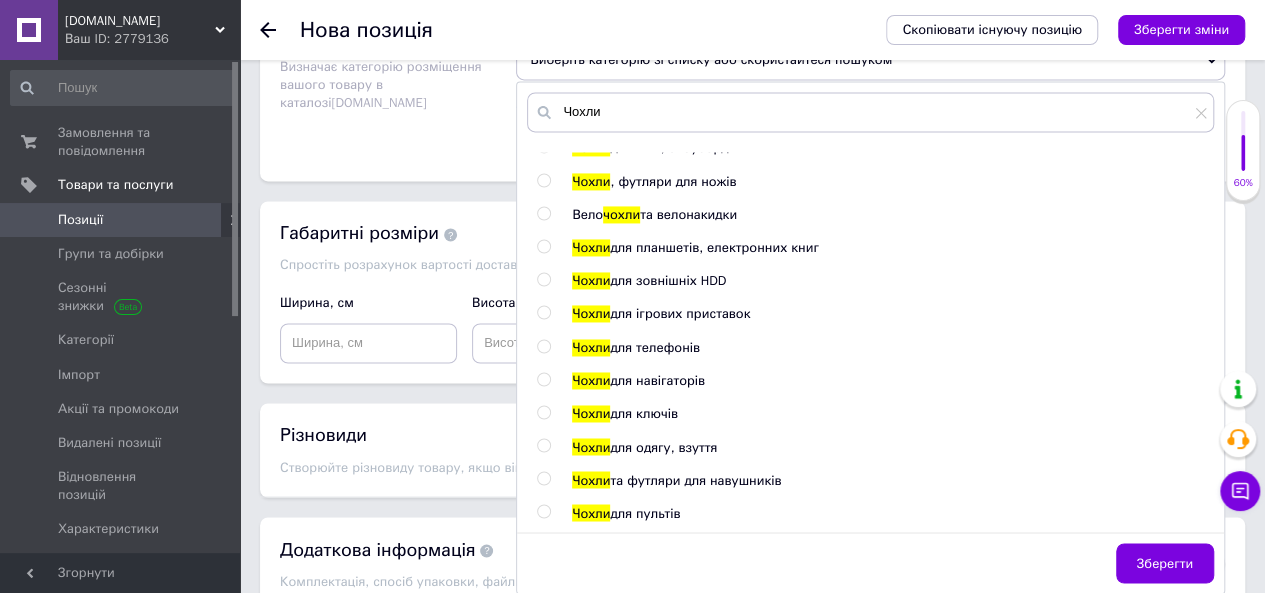 click at bounding box center [543, 246] 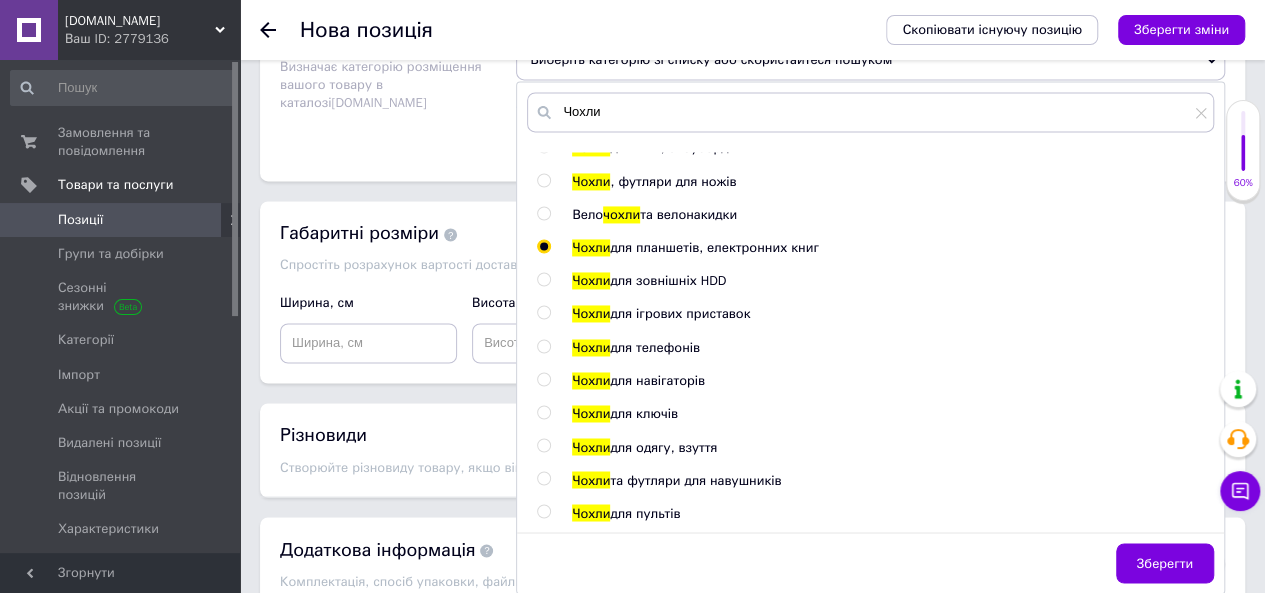 radio on "true" 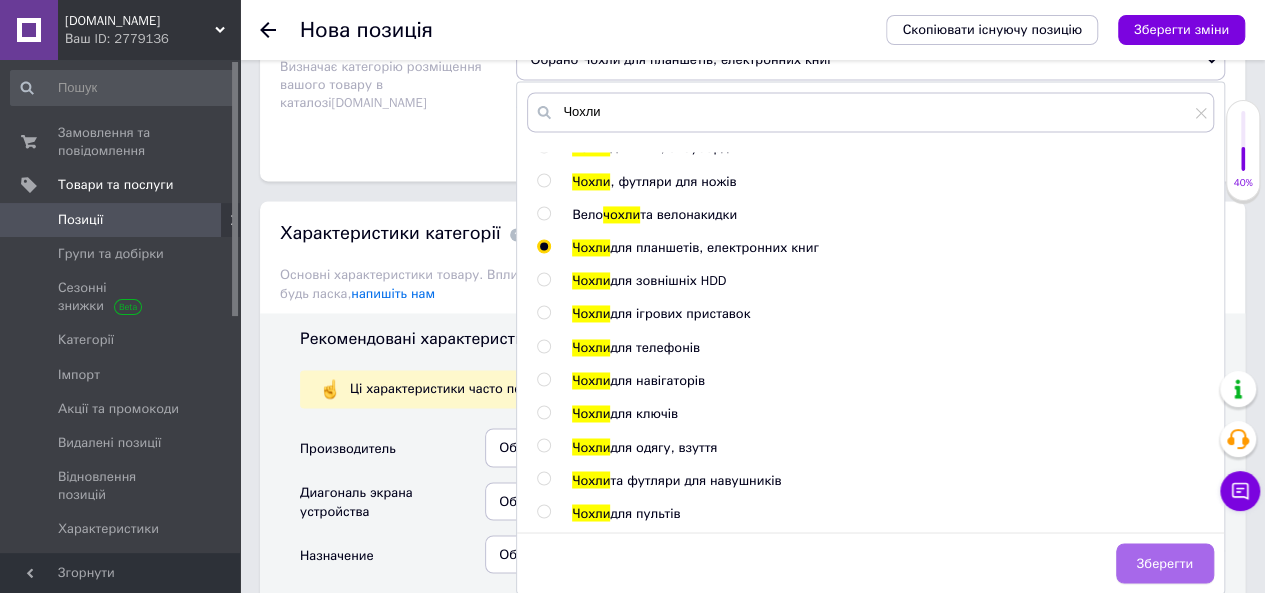 click on "Зберегти" at bounding box center [1165, 563] 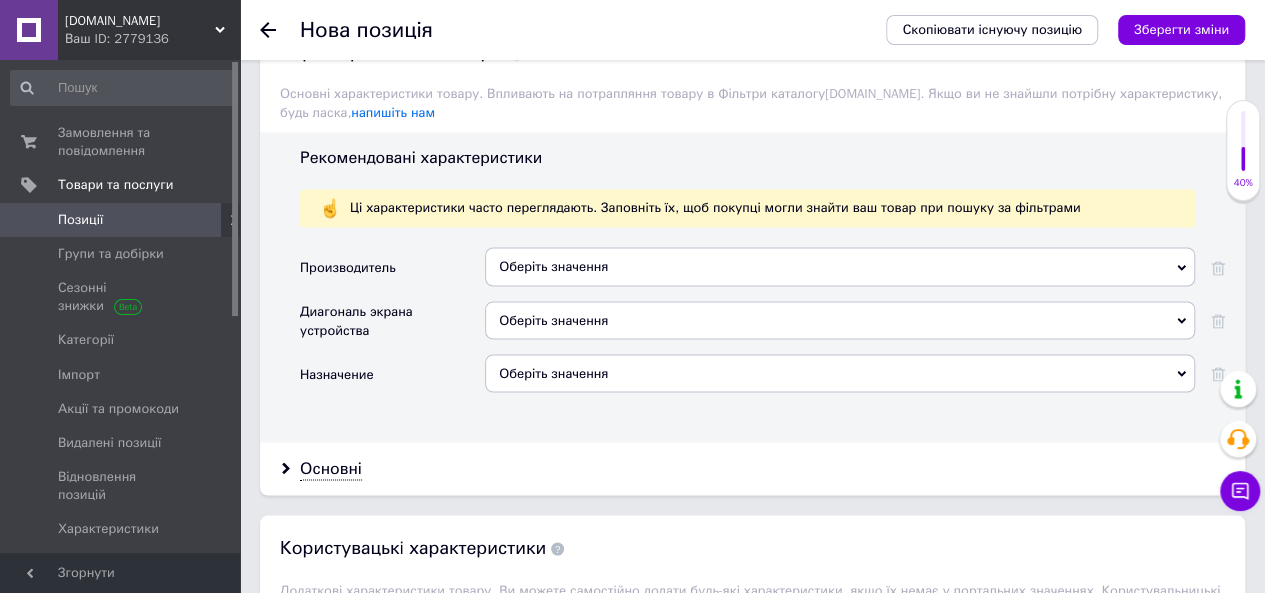 scroll, scrollTop: 1651, scrollLeft: 0, axis: vertical 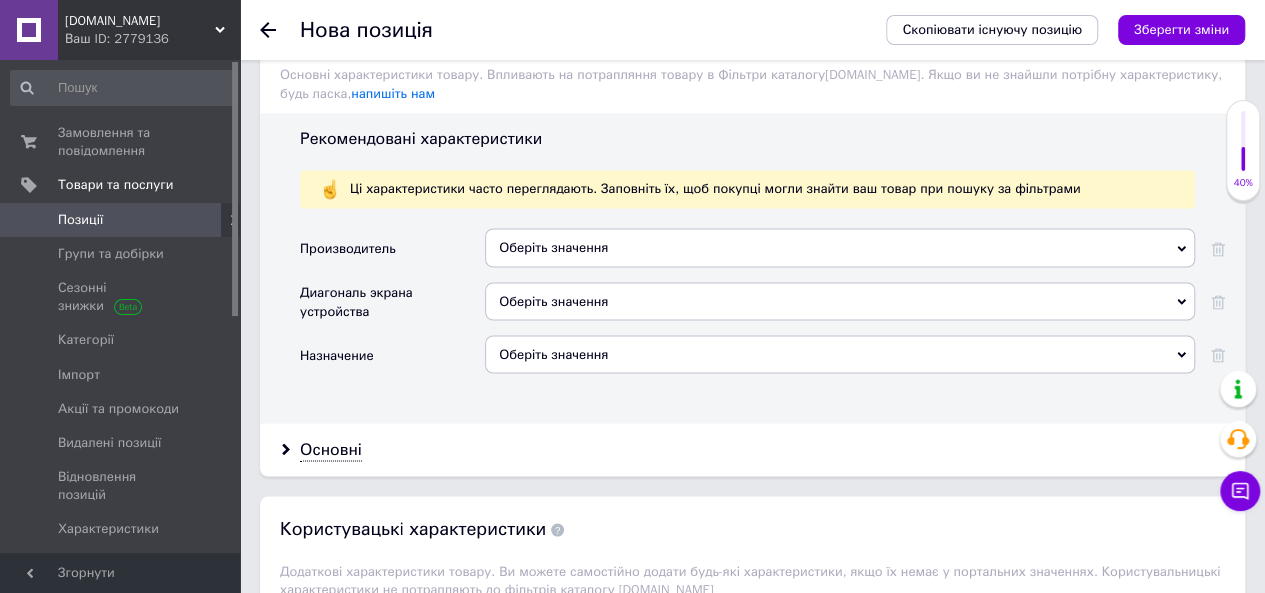 click on "Оберіть значення" at bounding box center [840, 247] 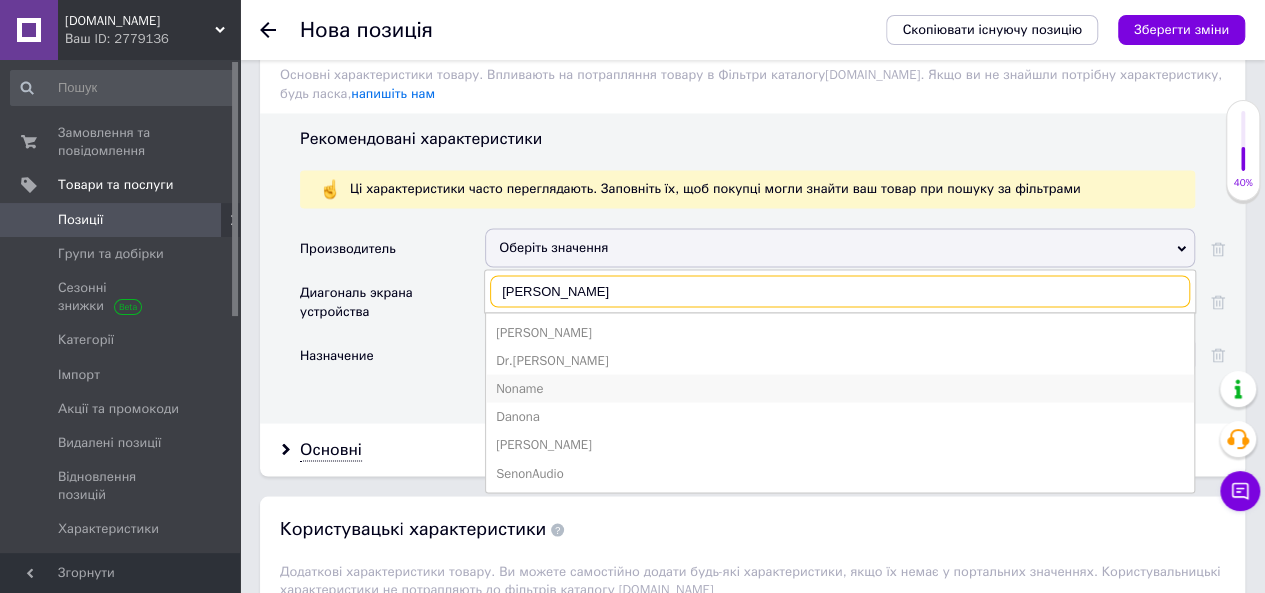 type on "[PERSON_NAME]" 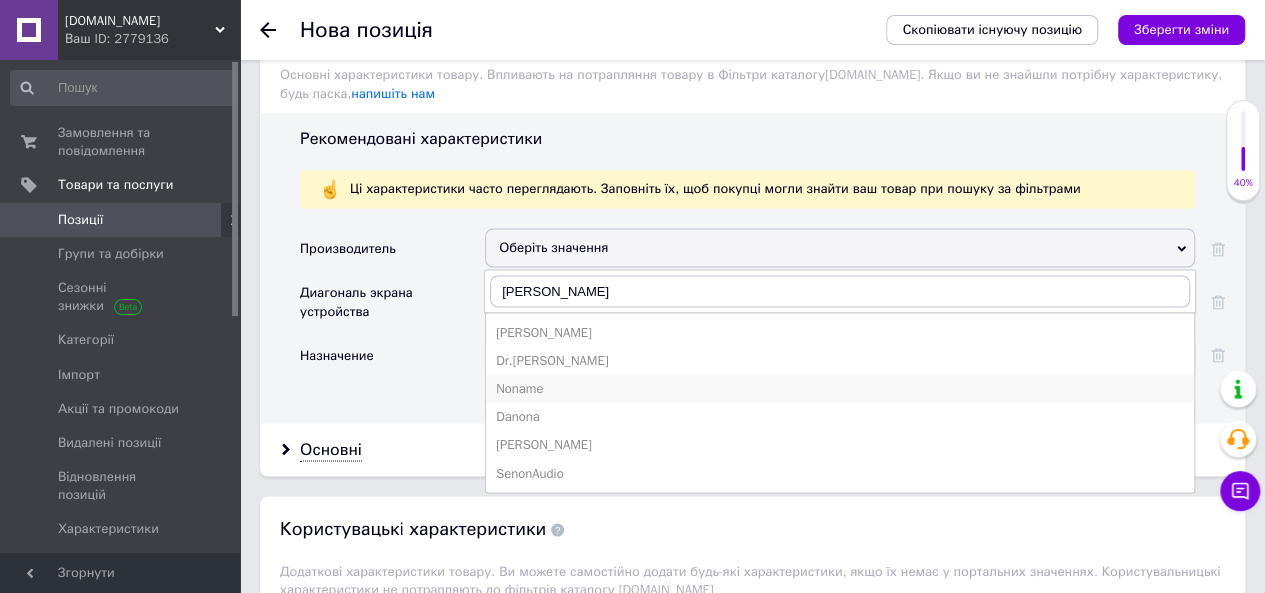 click on "Noname" at bounding box center [840, 388] 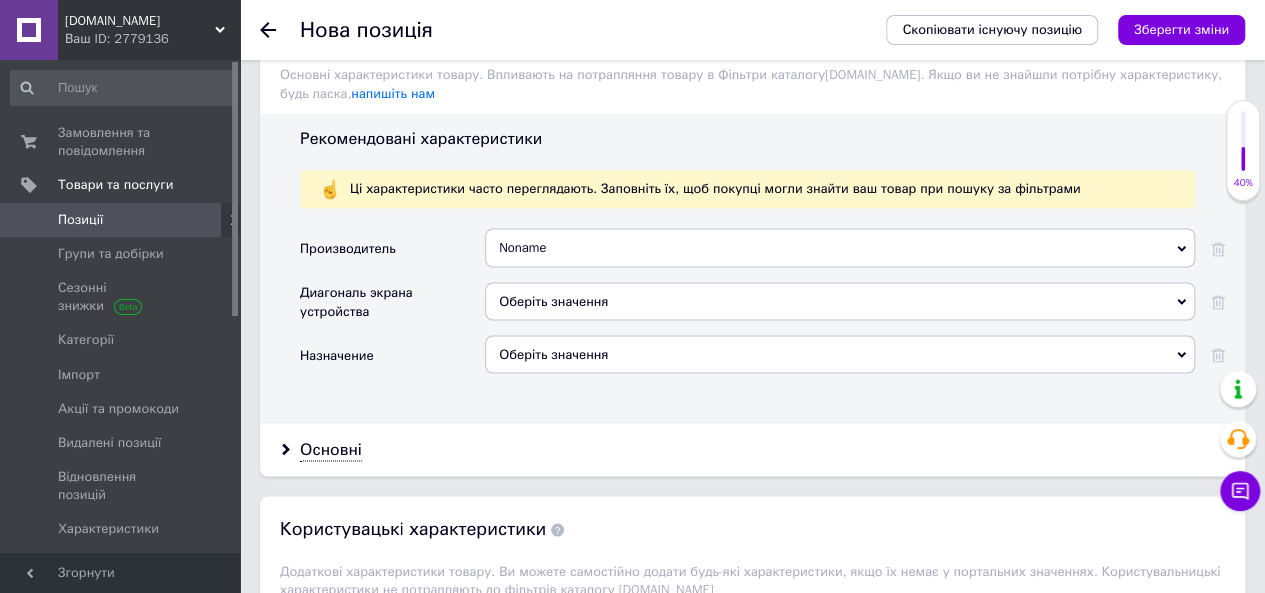 click on "Оберіть значення" at bounding box center (840, 301) 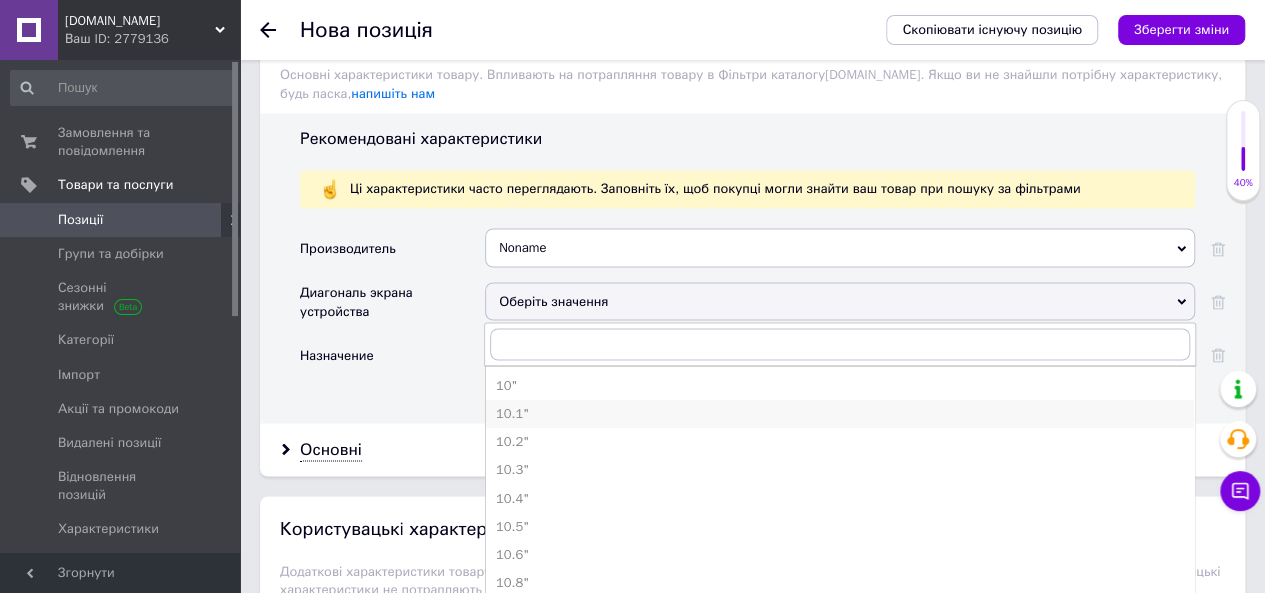 click on "10.1"" at bounding box center [840, 413] 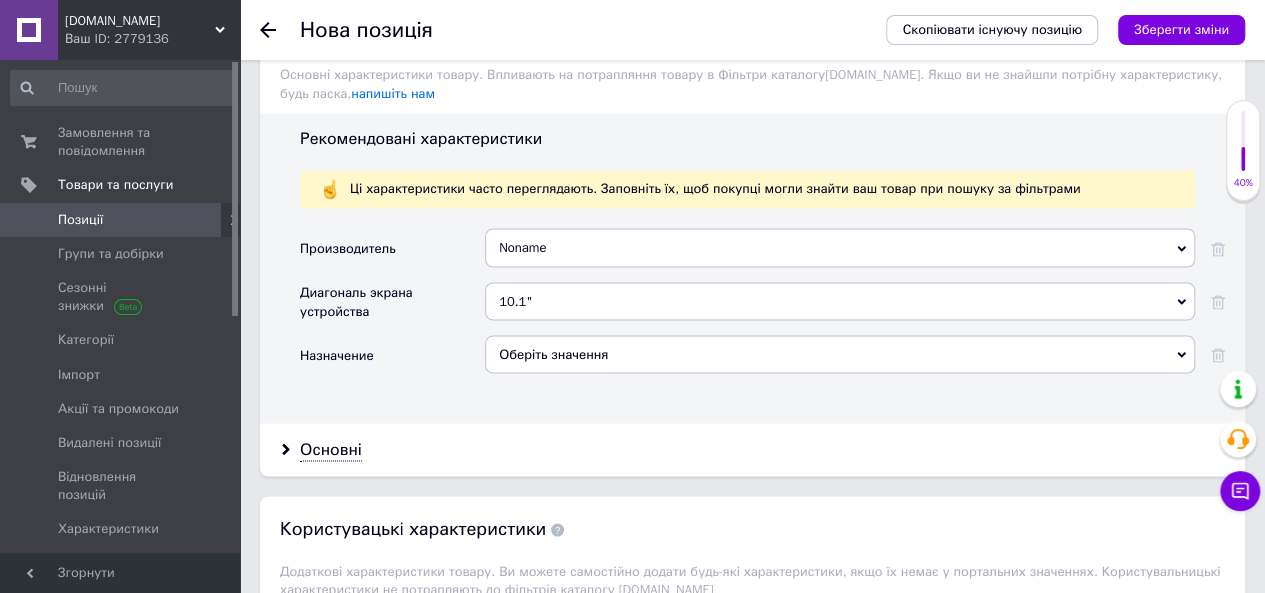 click on "Оберіть значення" at bounding box center [840, 354] 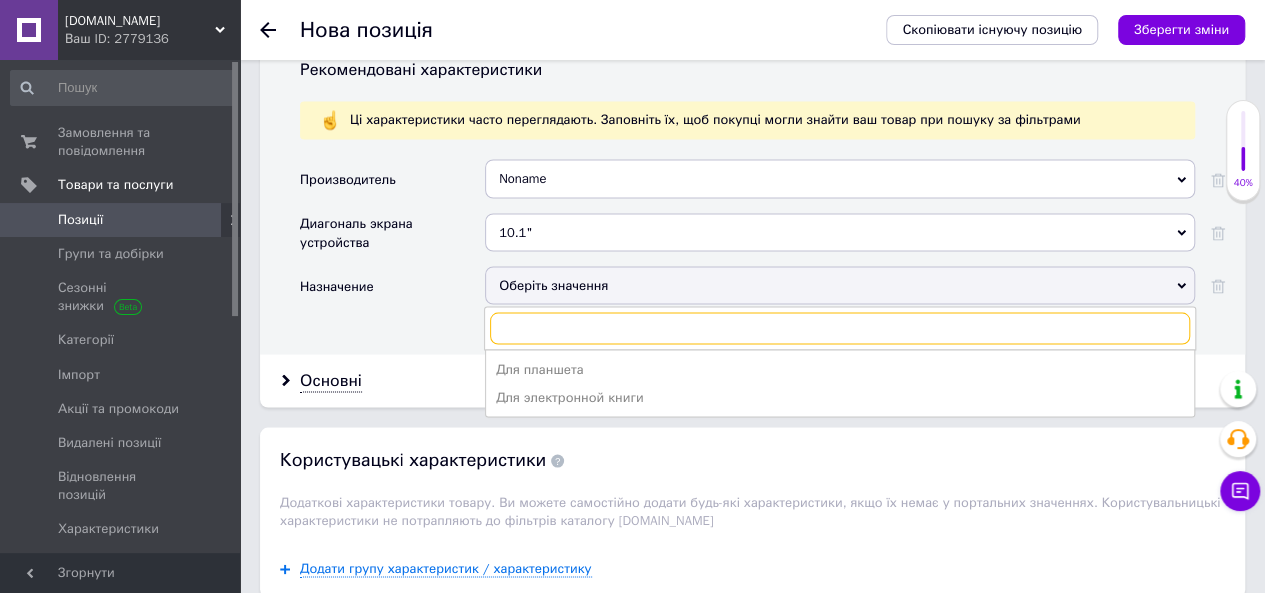 scroll, scrollTop: 1751, scrollLeft: 0, axis: vertical 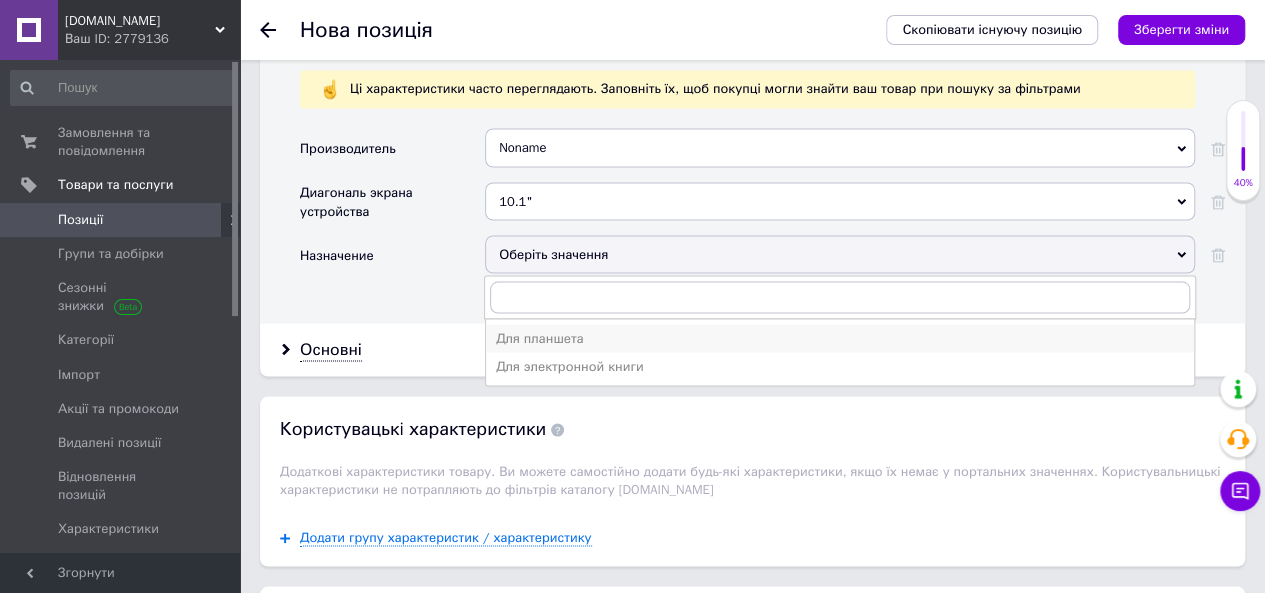 click on "Для планшета" at bounding box center (840, 338) 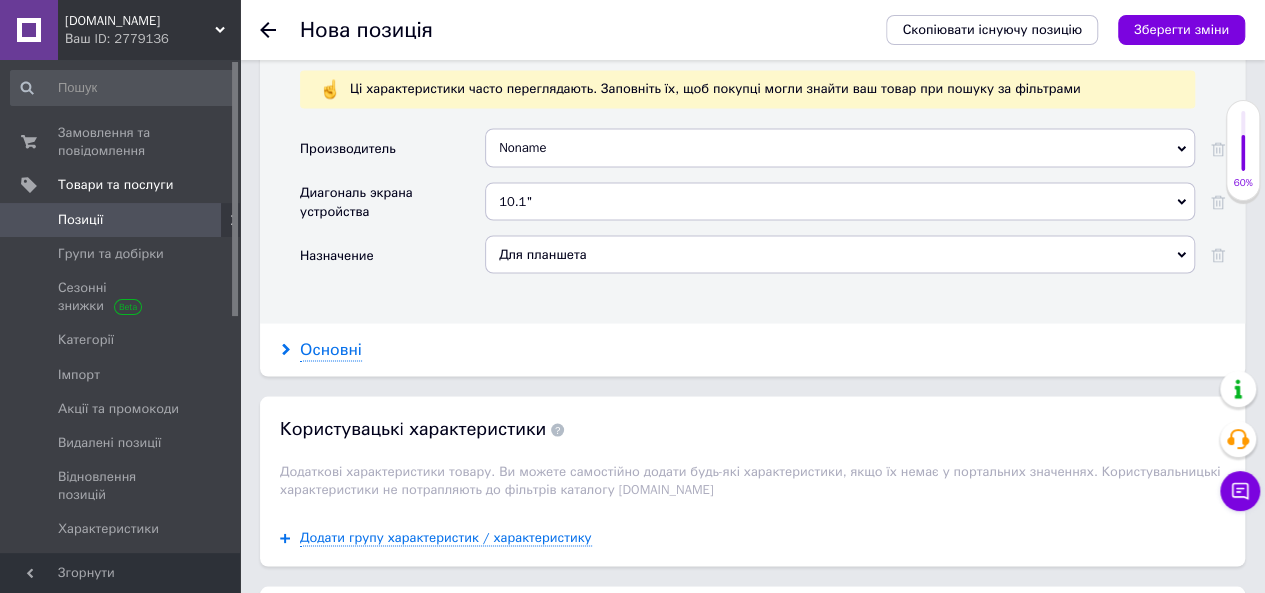 click on "Основні" at bounding box center (331, 349) 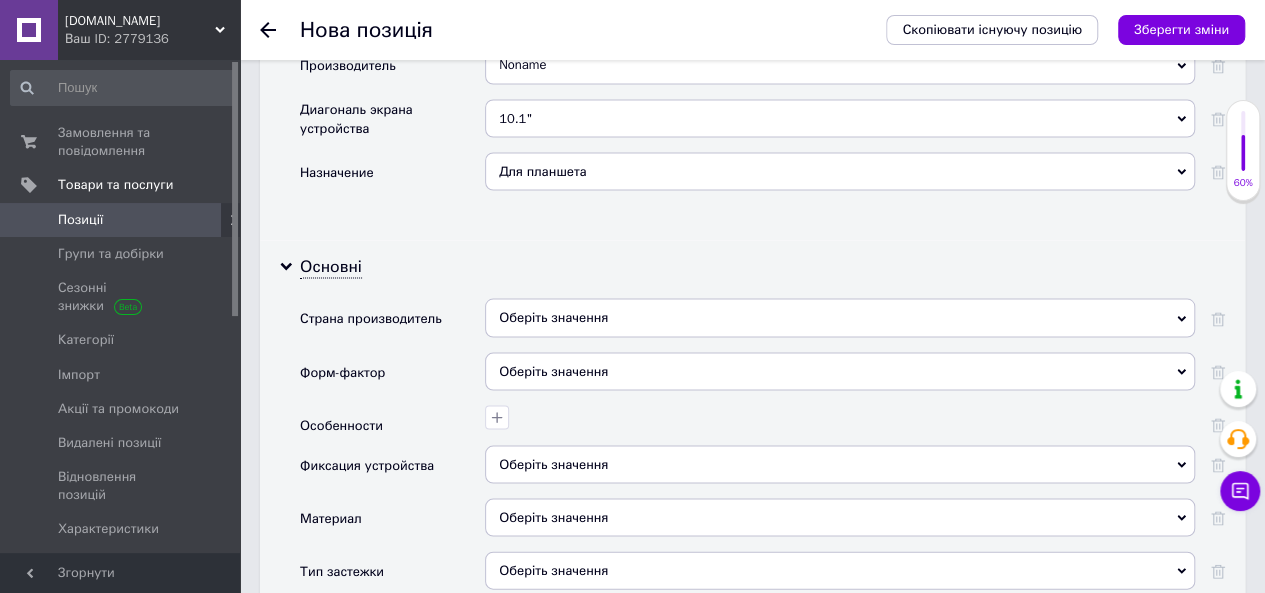 scroll, scrollTop: 1951, scrollLeft: 0, axis: vertical 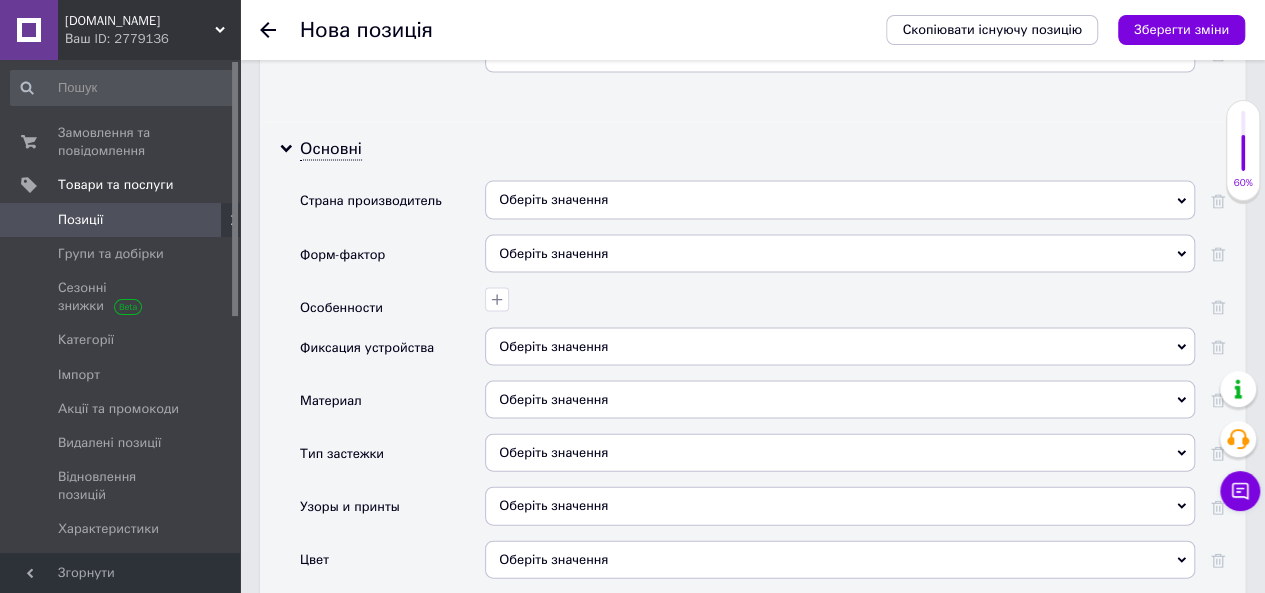 click on "Оберіть значення" at bounding box center (840, 200) 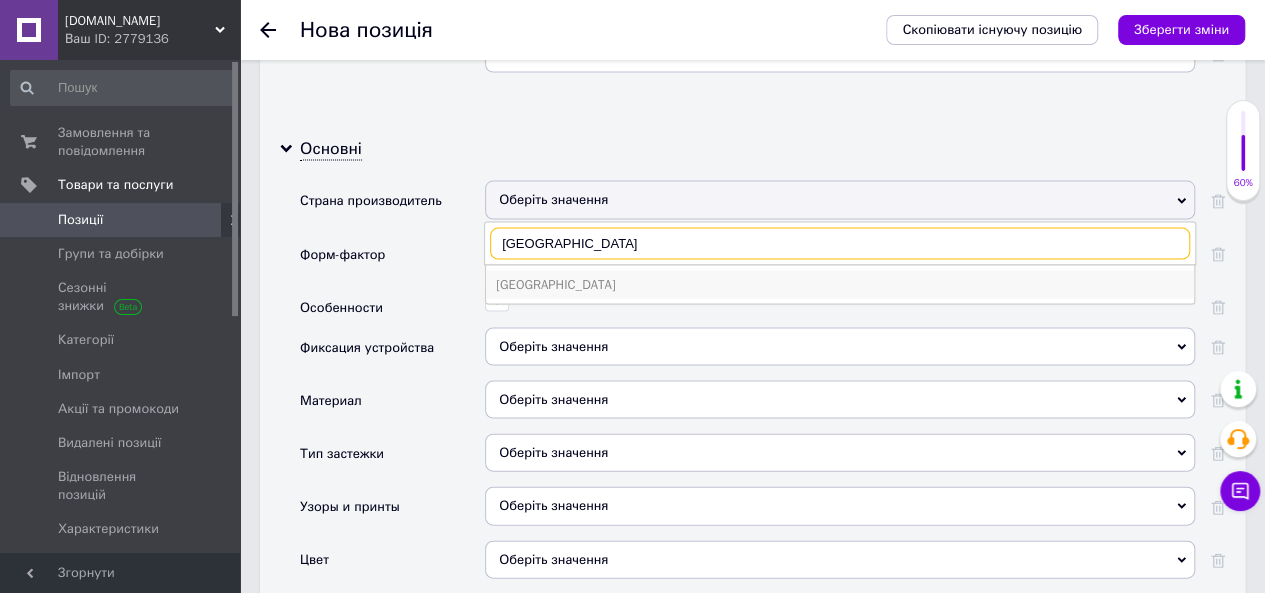 type on "[GEOGRAPHIC_DATA]" 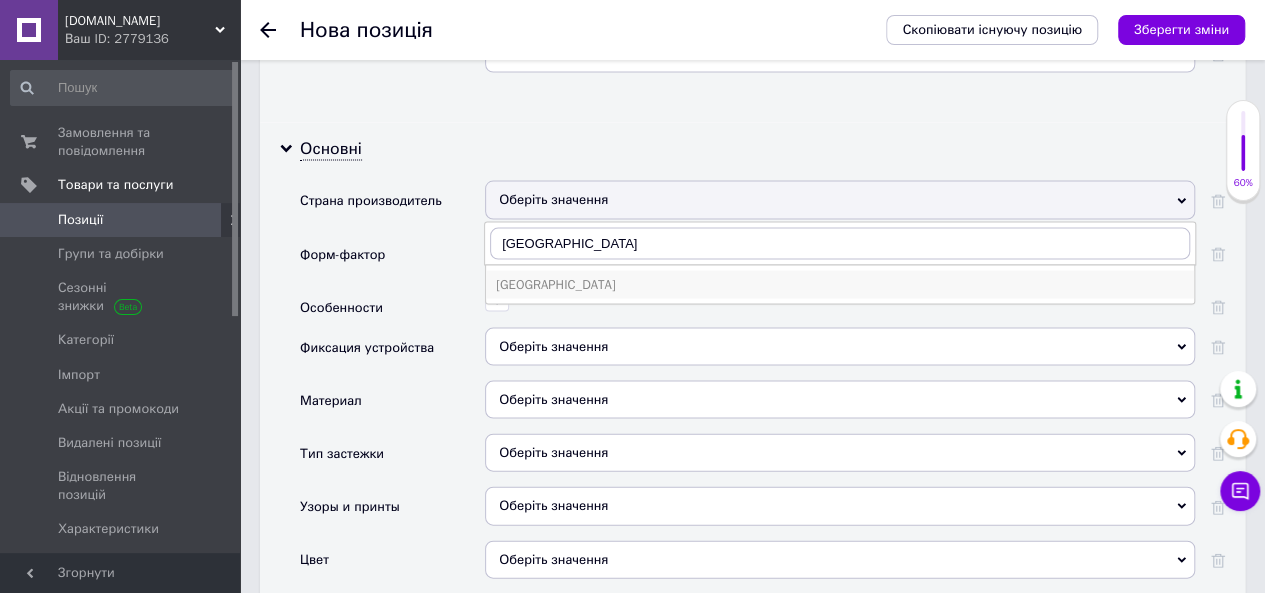 click on "[GEOGRAPHIC_DATA]" at bounding box center (840, 285) 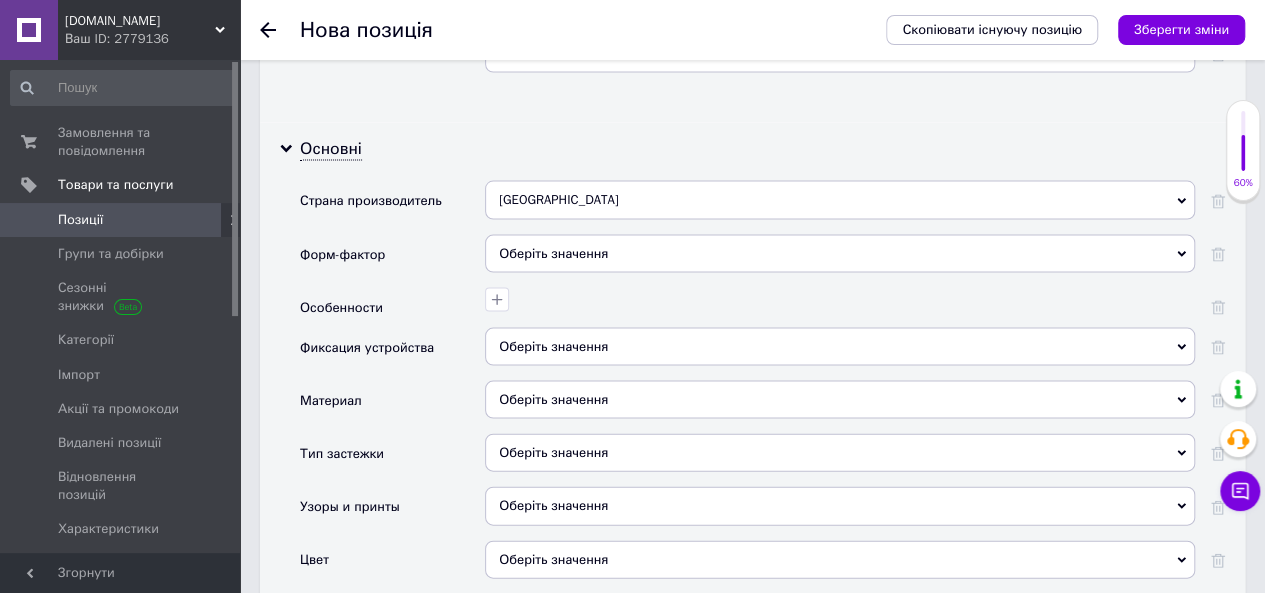 click on "Оберіть значення" at bounding box center [840, 254] 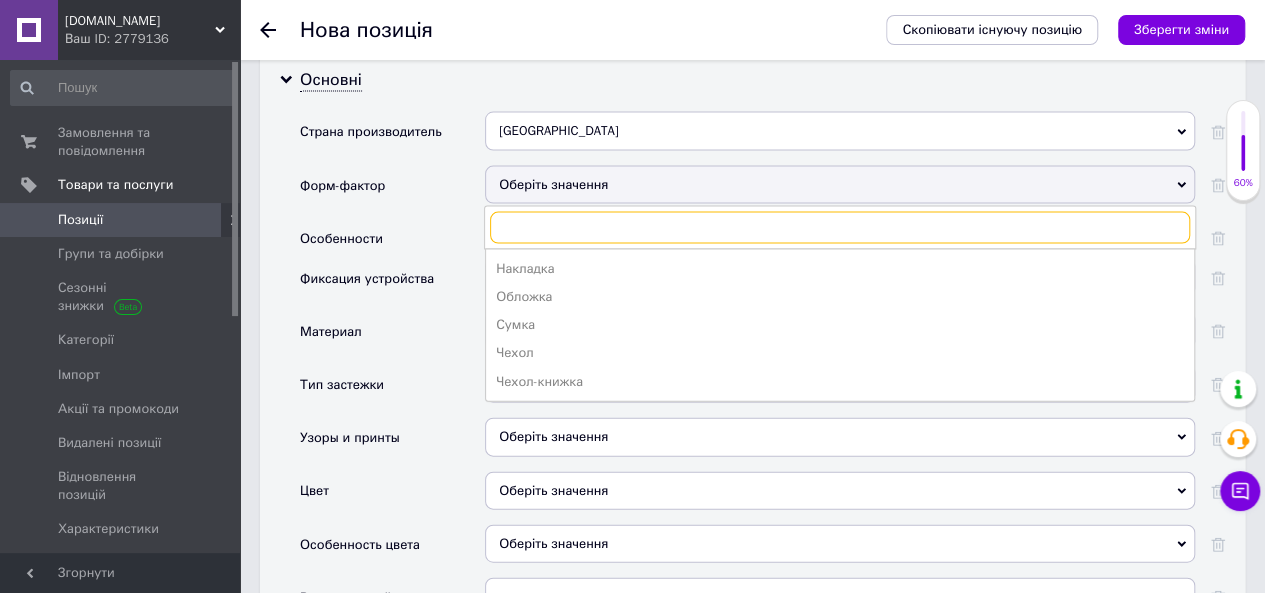 scroll, scrollTop: 2051, scrollLeft: 0, axis: vertical 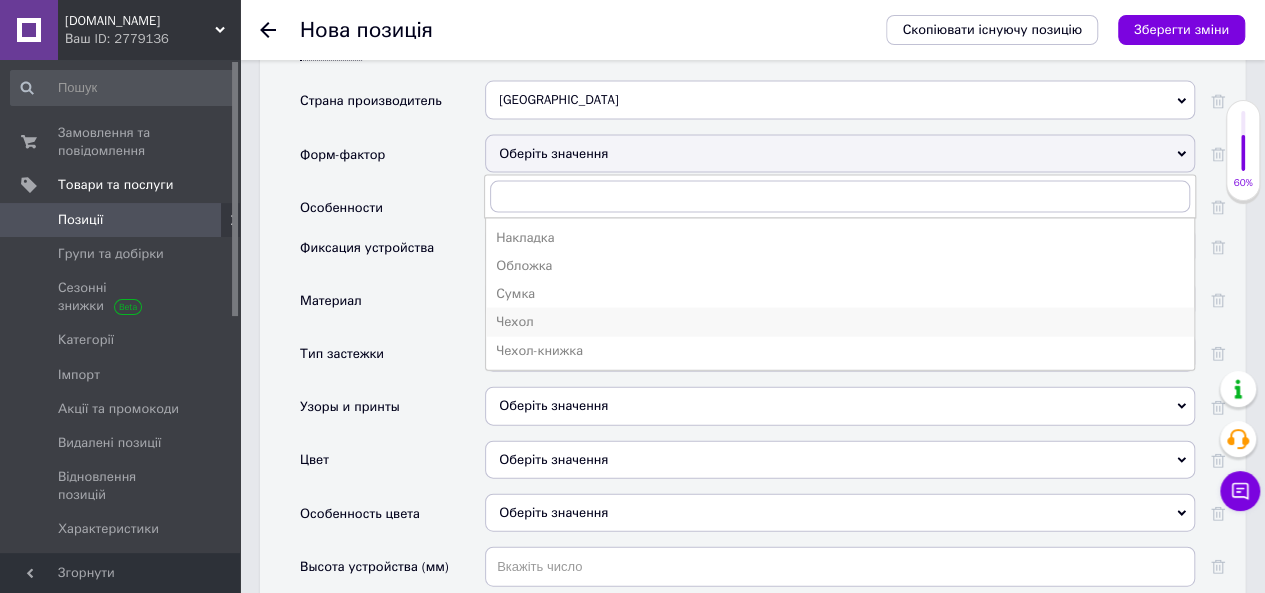 click on "Чехол" at bounding box center [840, 322] 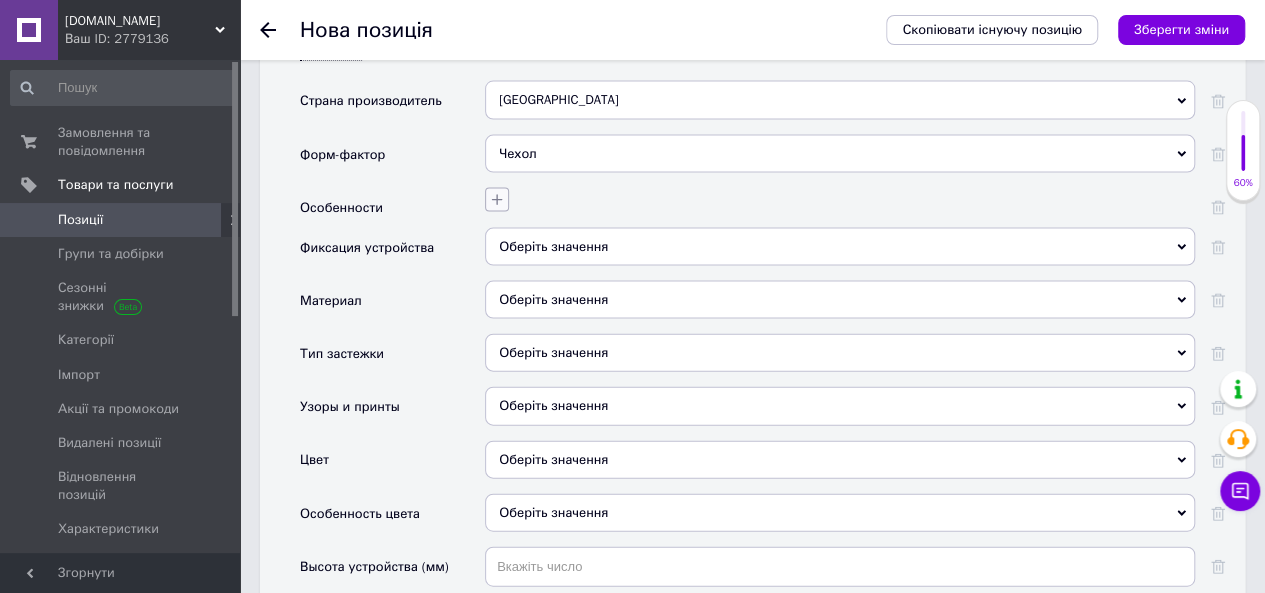 click 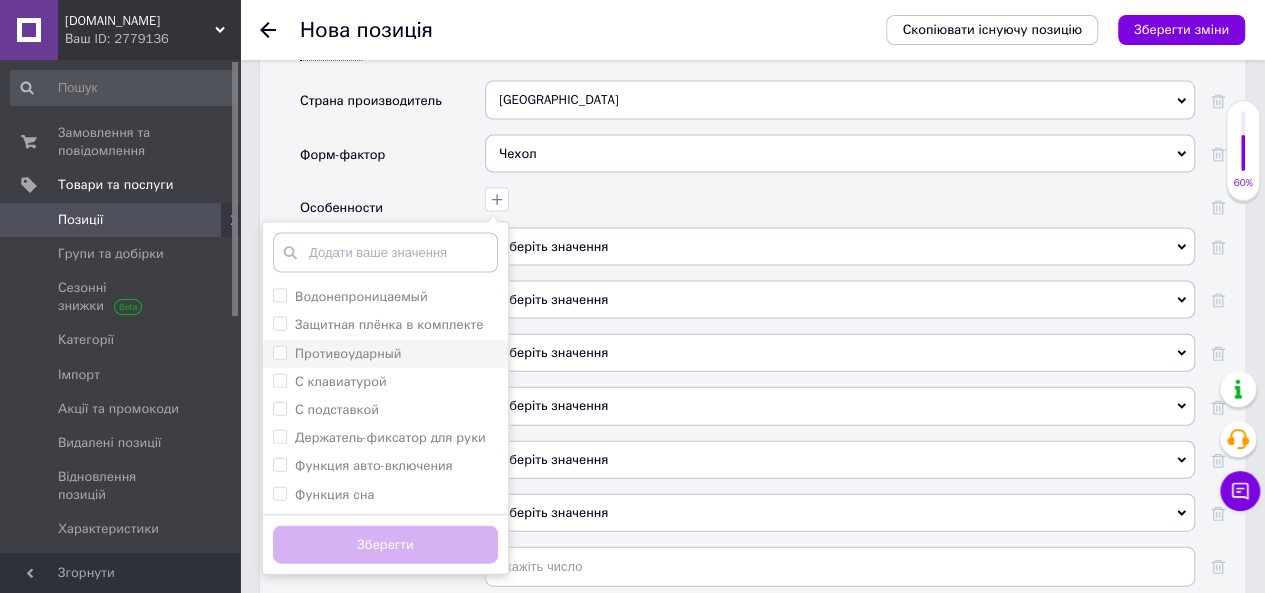 click on "Противоударный" at bounding box center (279, 352) 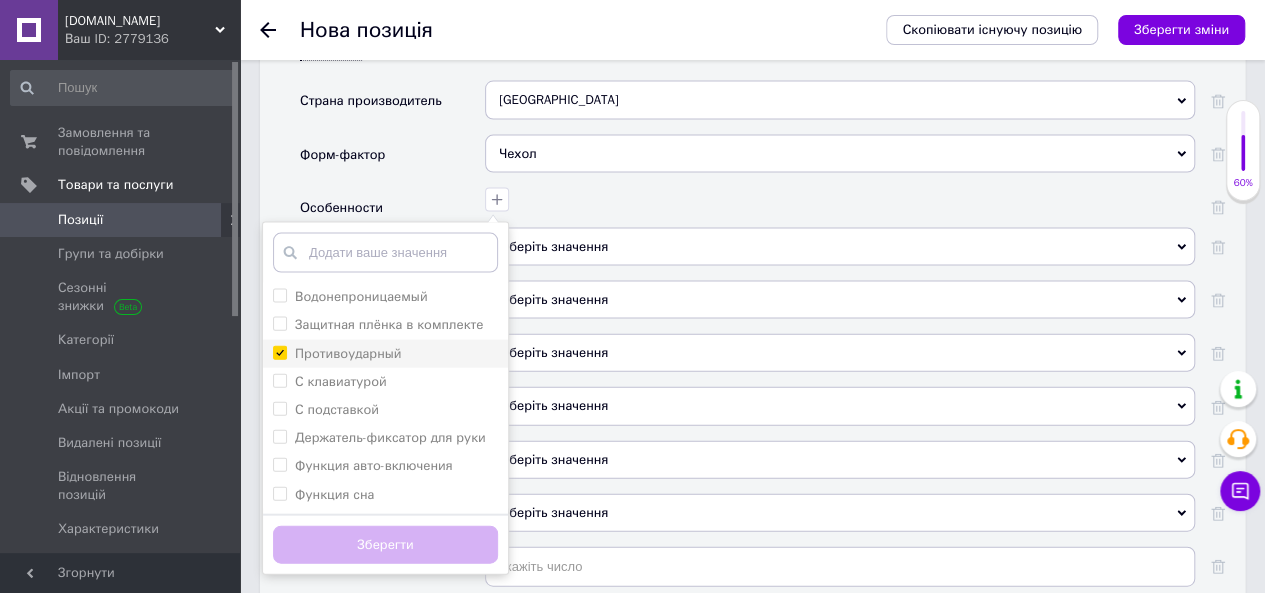 checkbox on "true" 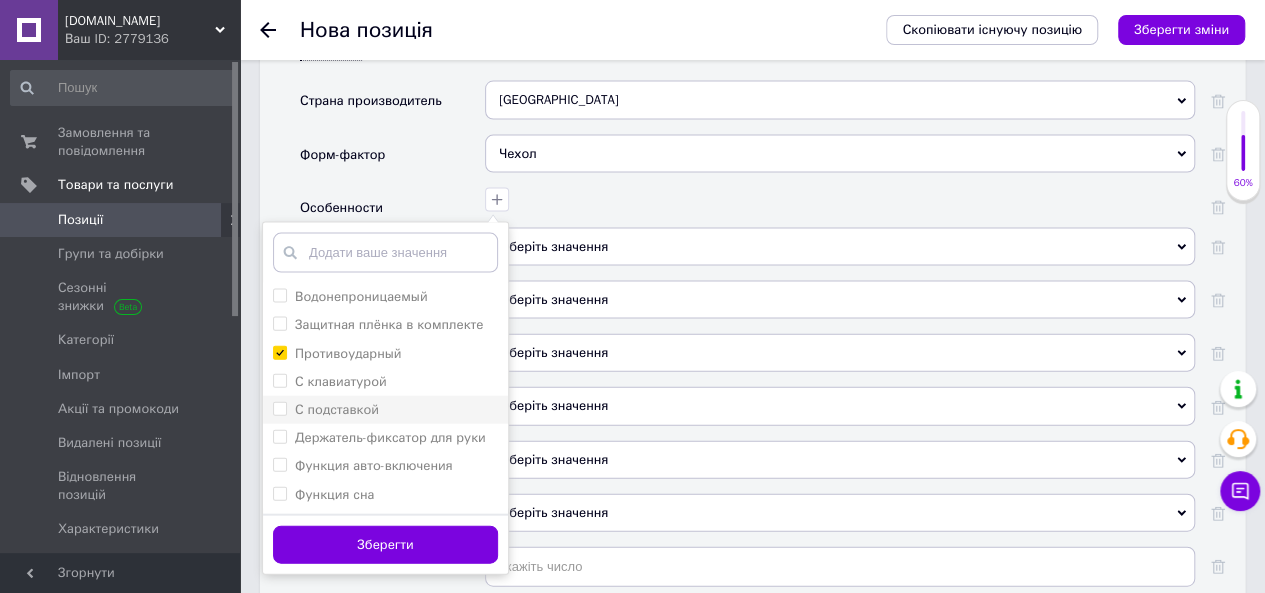 click on "С подставкой" at bounding box center [279, 408] 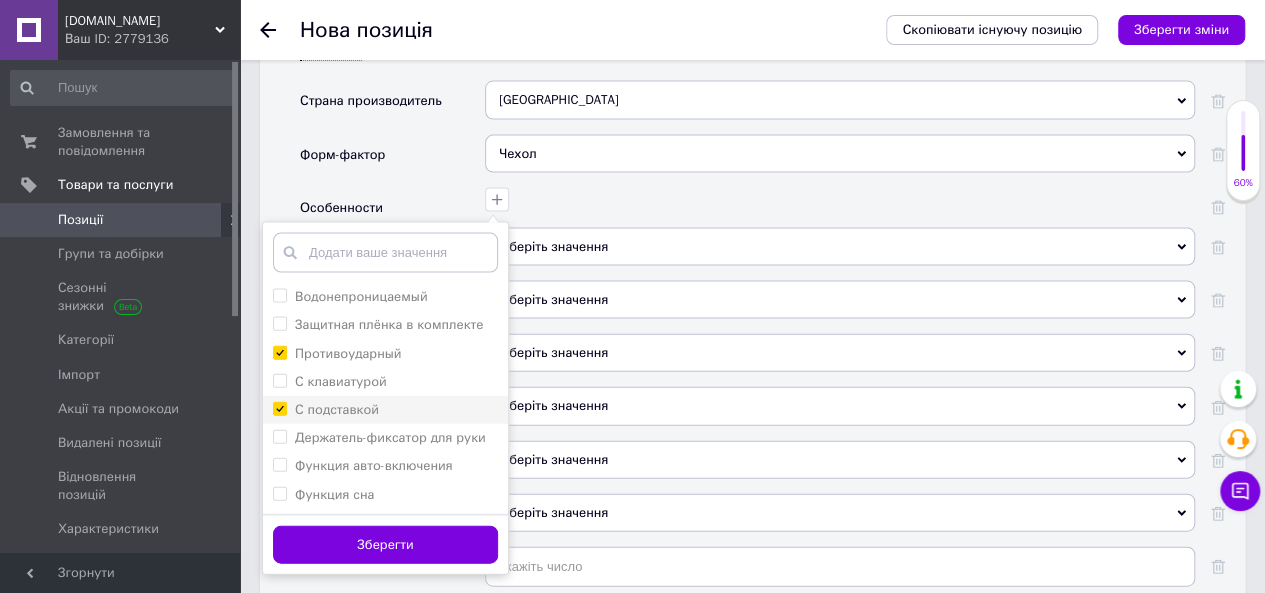checkbox on "true" 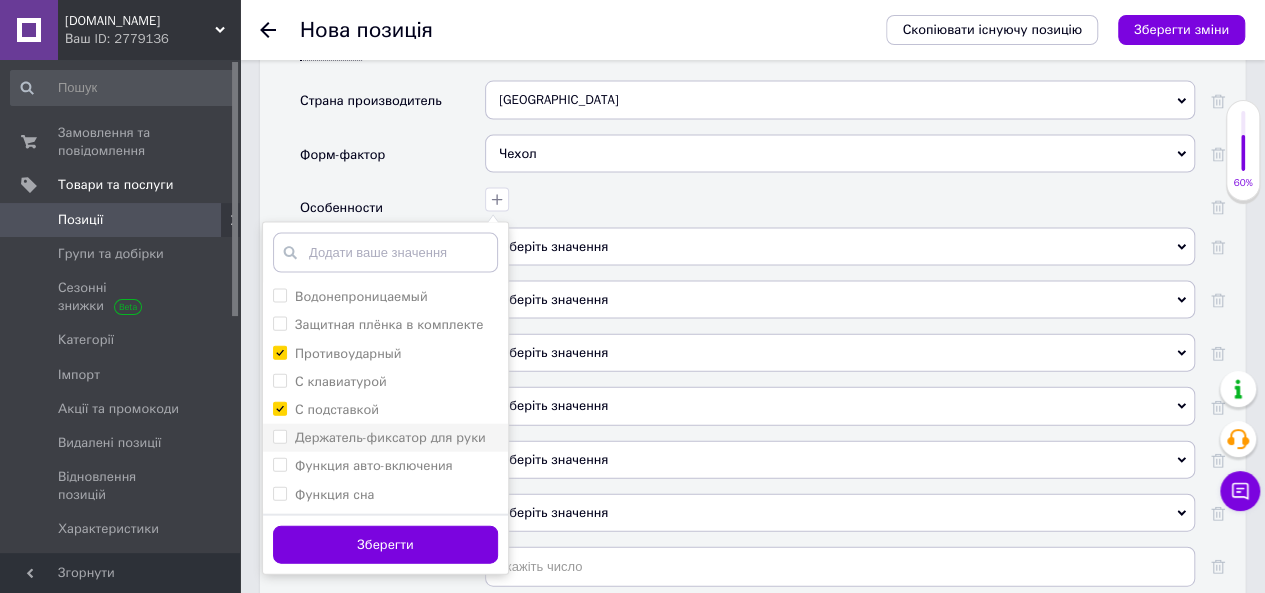 click on "Держатель-фиксатор для руки" at bounding box center (279, 436) 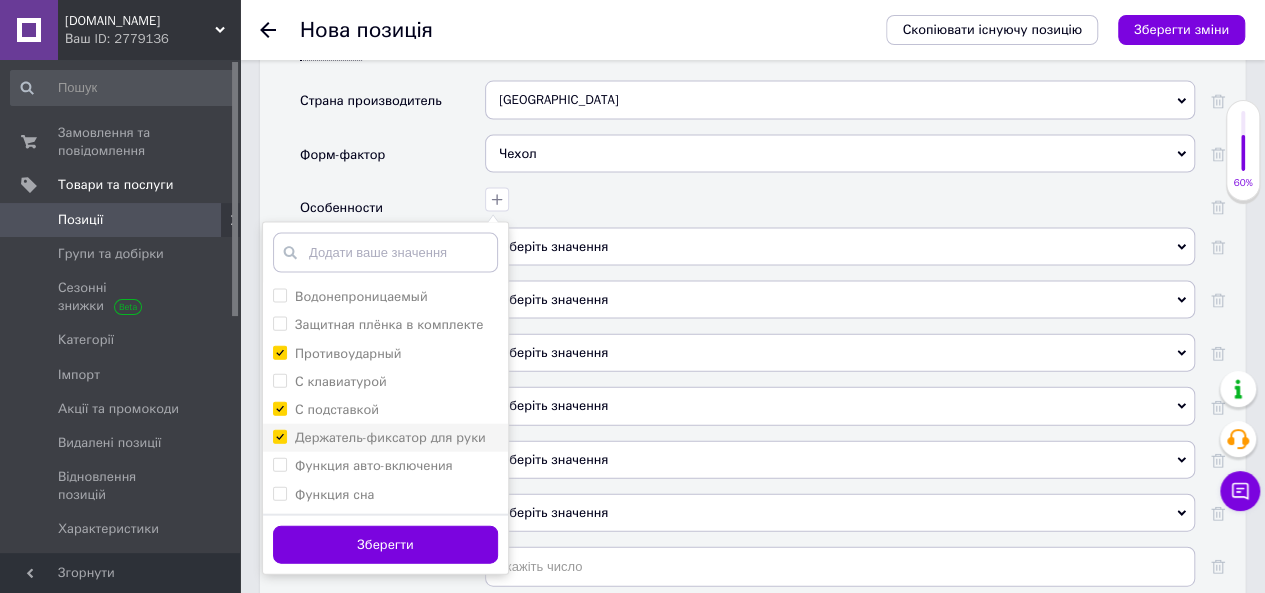 checkbox on "true" 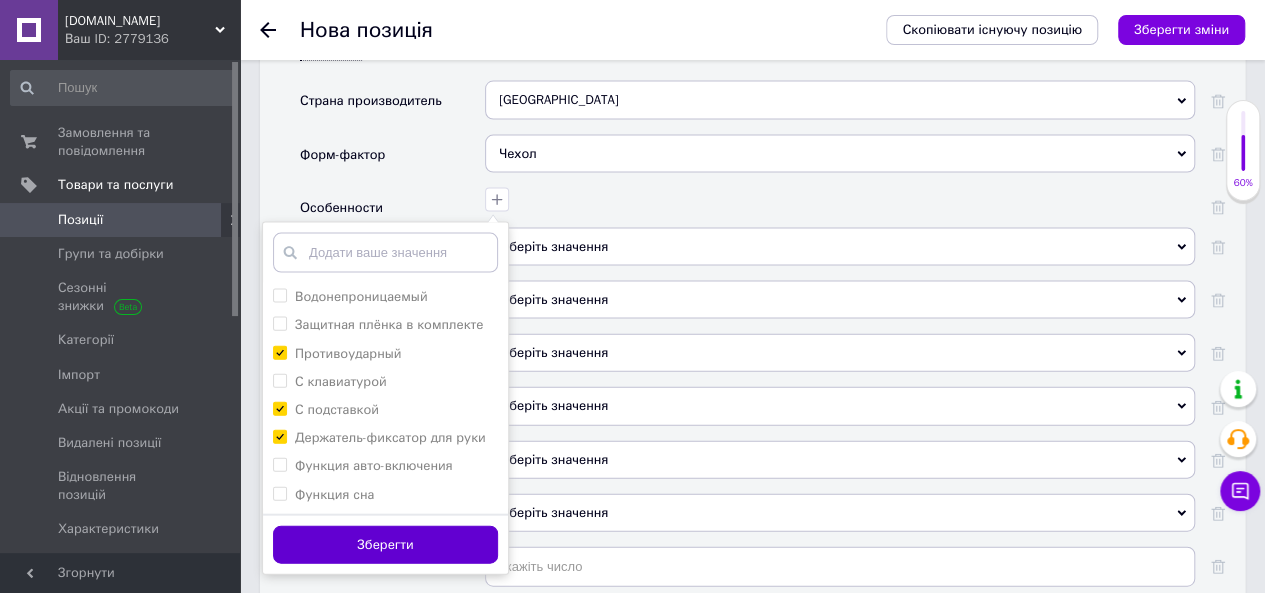 click on "Зберегти" at bounding box center [385, 545] 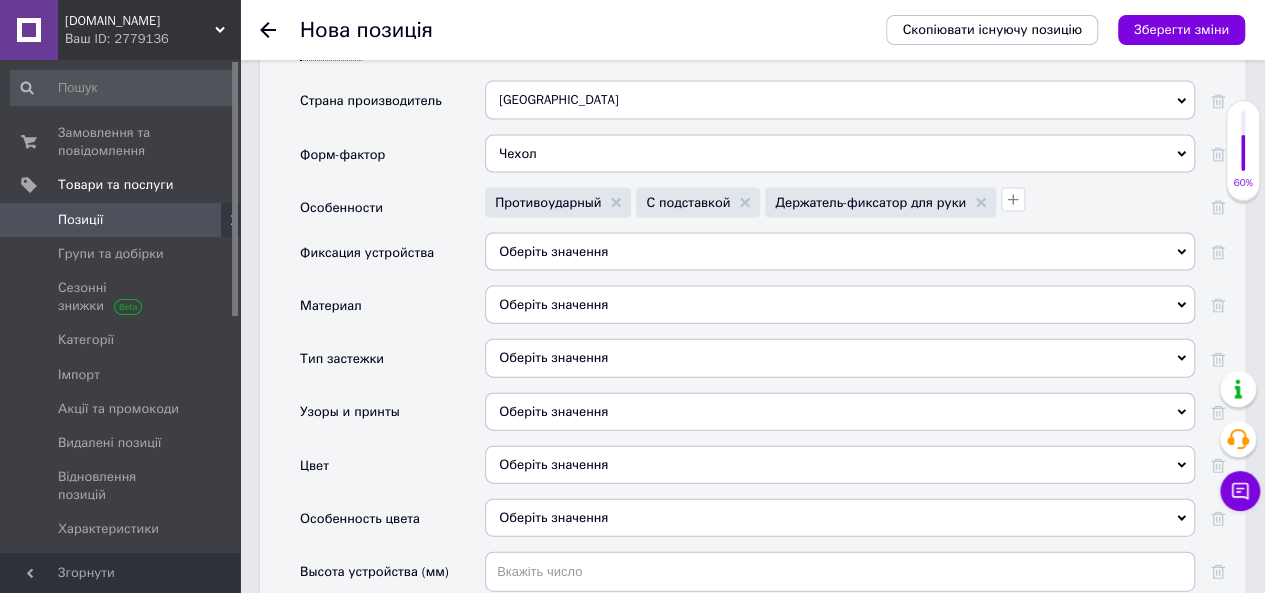 click on "Оберіть значення" at bounding box center [840, 252] 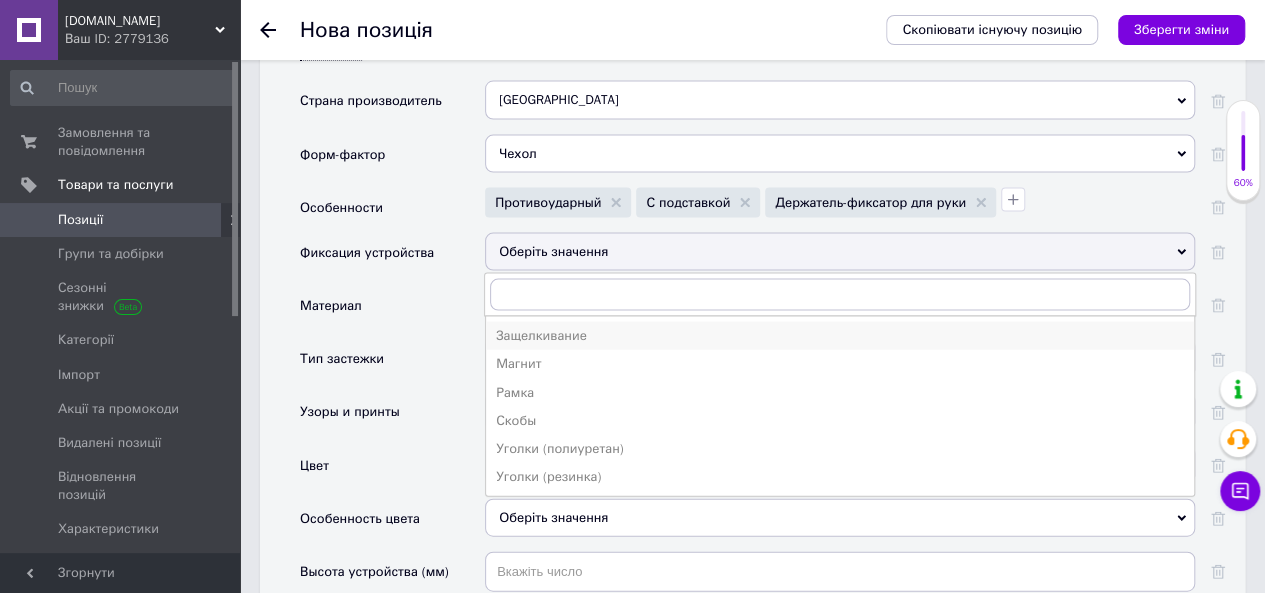 click on "Защелкивание" at bounding box center (840, 336) 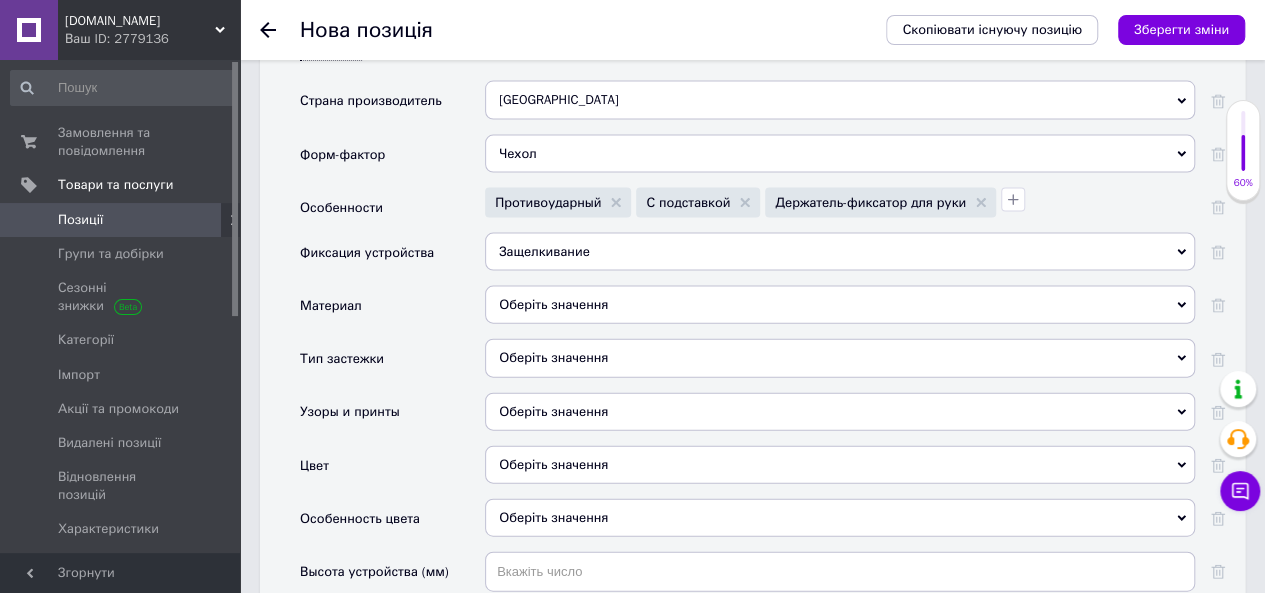 click on "Оберіть значення" at bounding box center (840, 305) 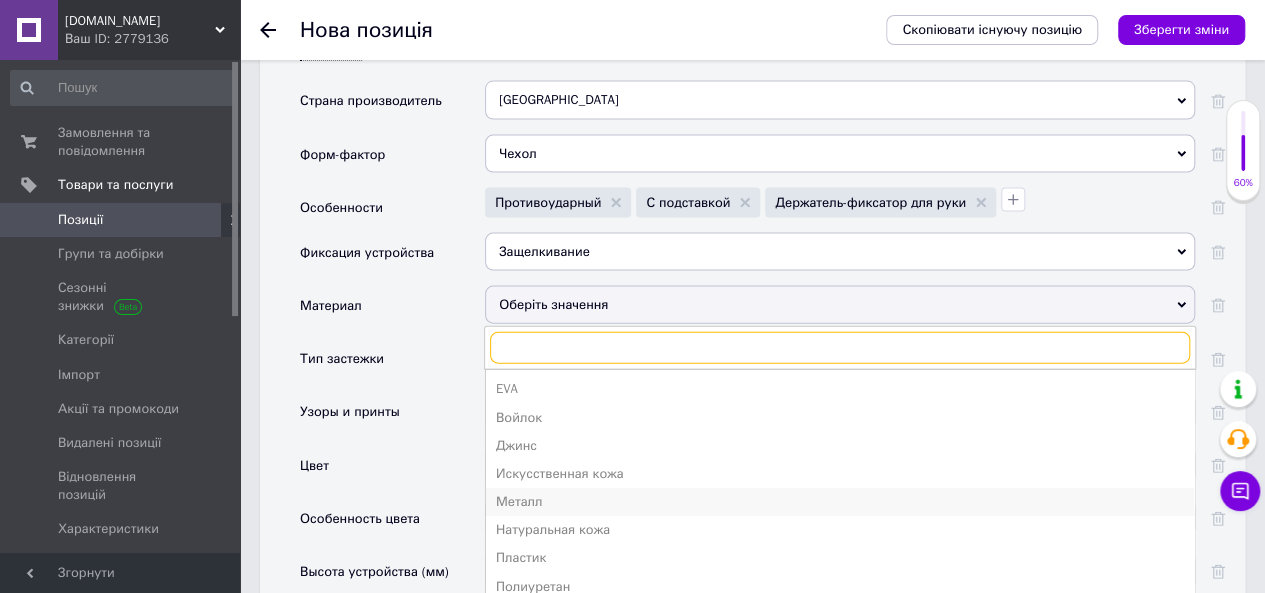 scroll, scrollTop: 78, scrollLeft: 0, axis: vertical 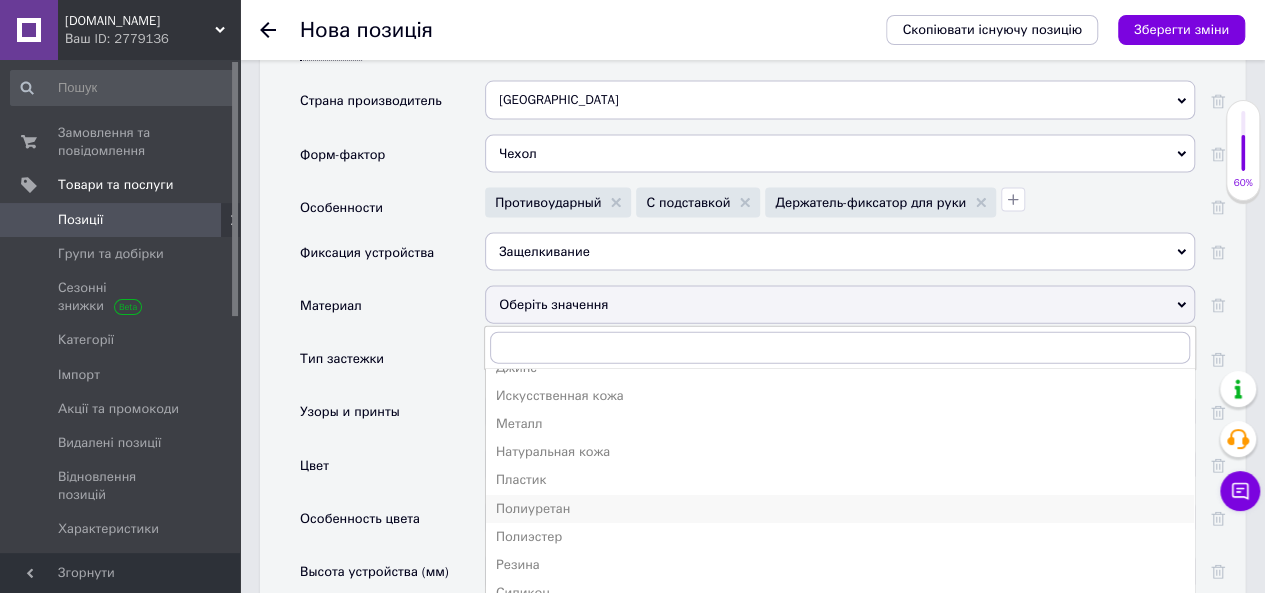 click on "Полиуретан" at bounding box center (840, 509) 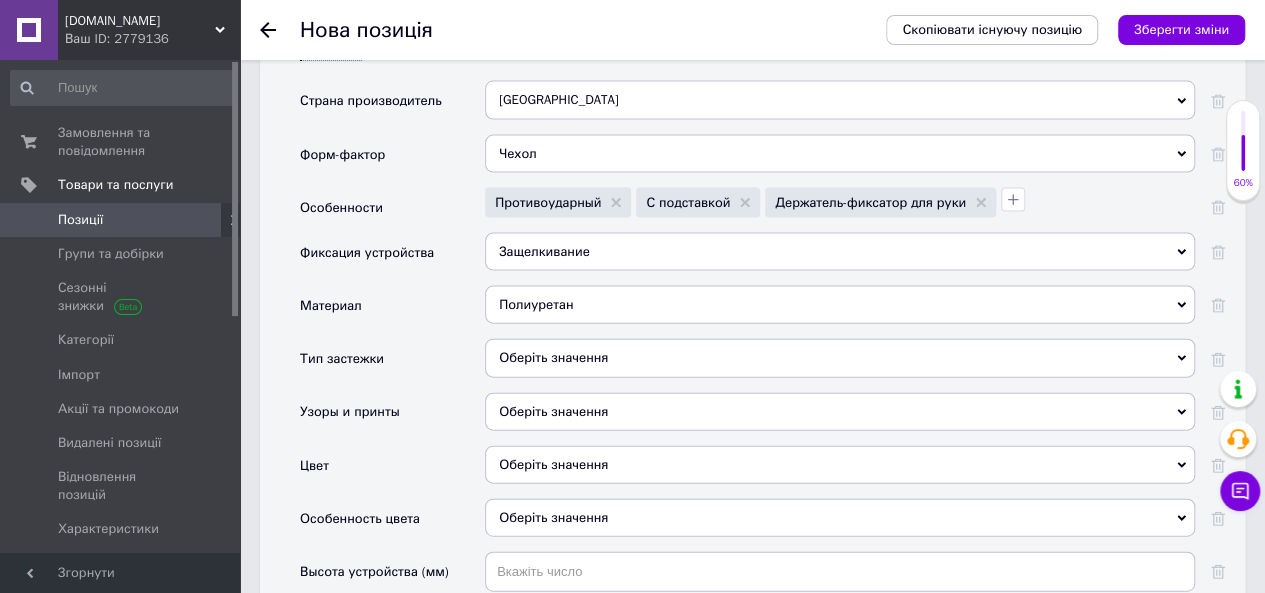 click on "Оберіть значення" at bounding box center (840, 358) 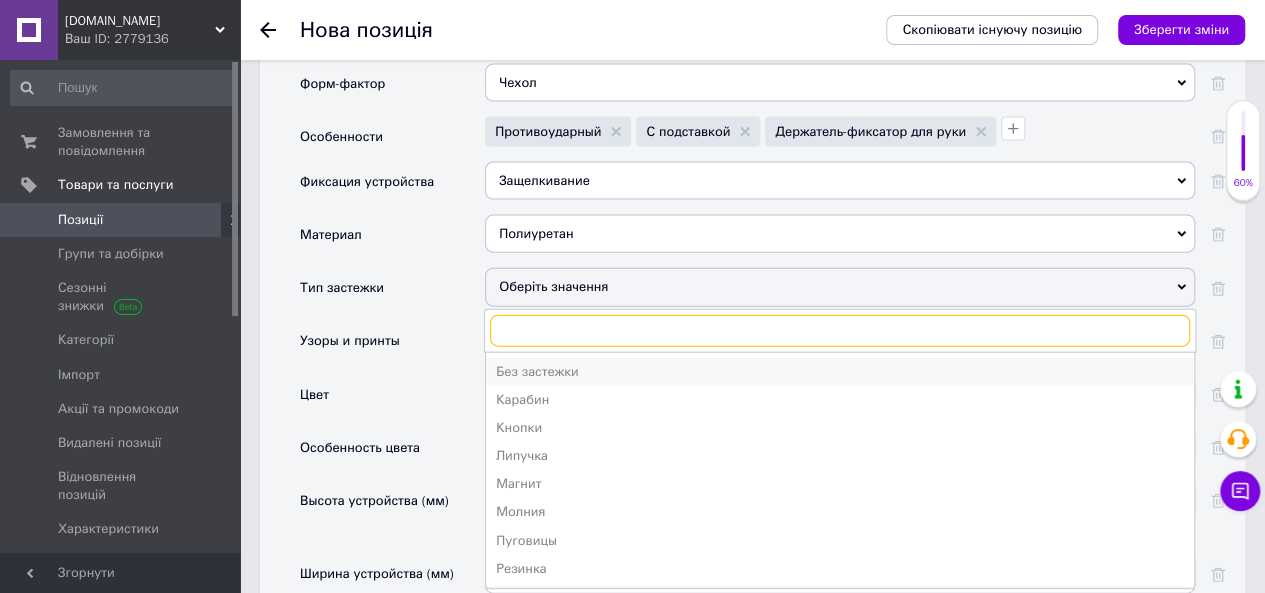 scroll, scrollTop: 2151, scrollLeft: 0, axis: vertical 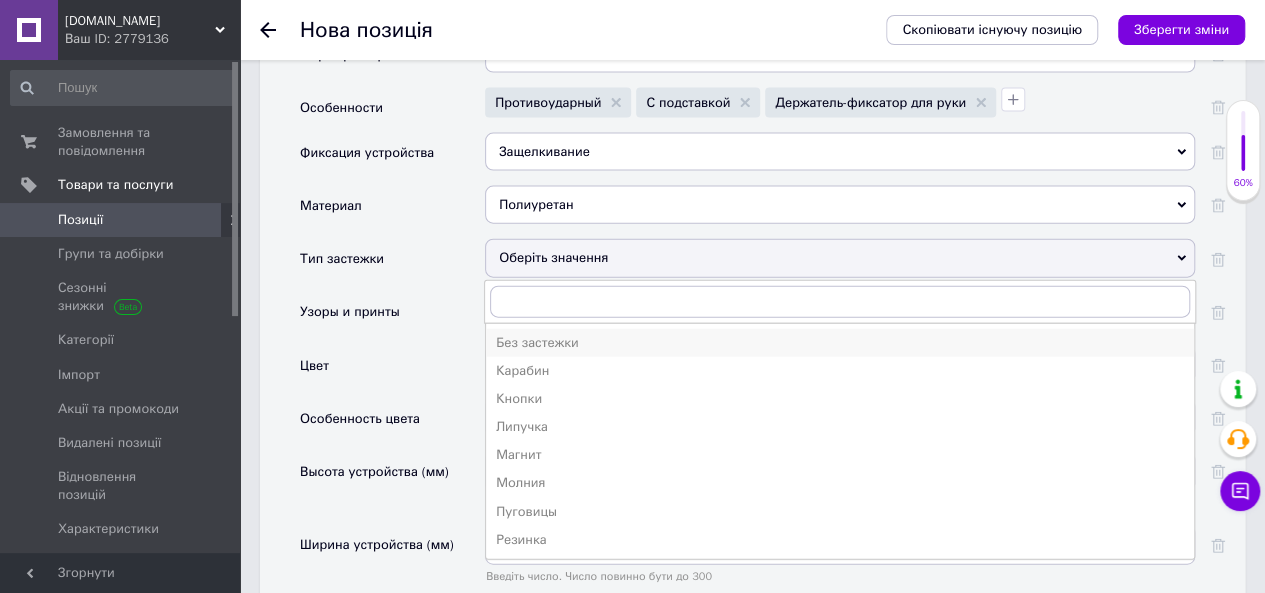 click on "Без застежки" at bounding box center (840, 343) 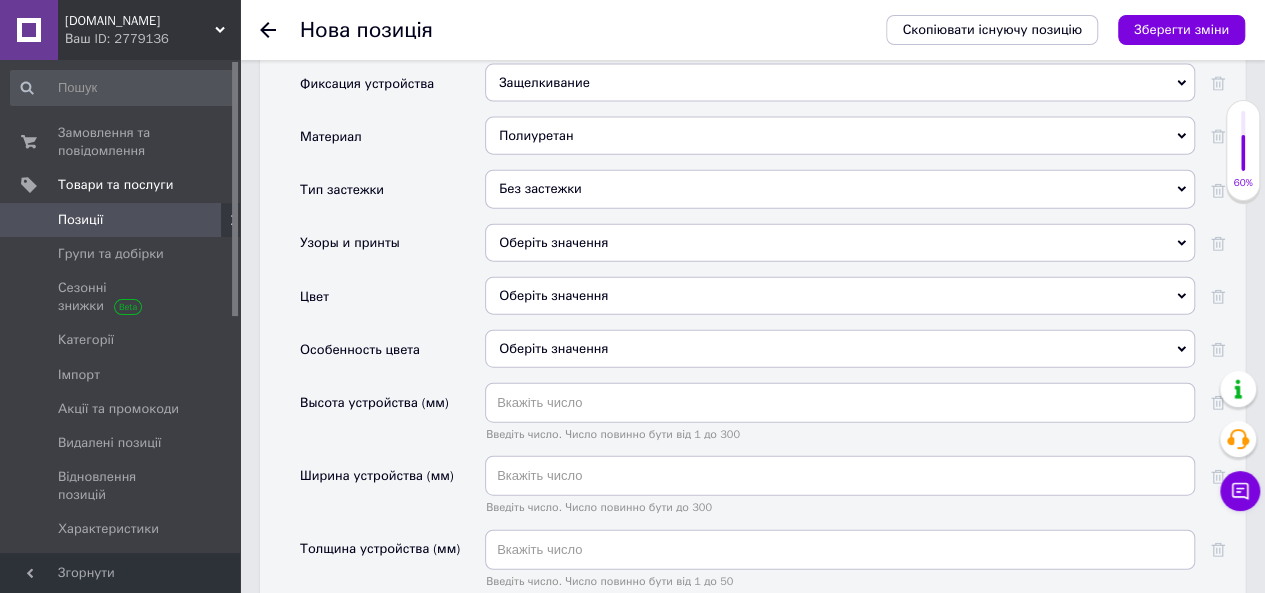 scroll, scrollTop: 2251, scrollLeft: 0, axis: vertical 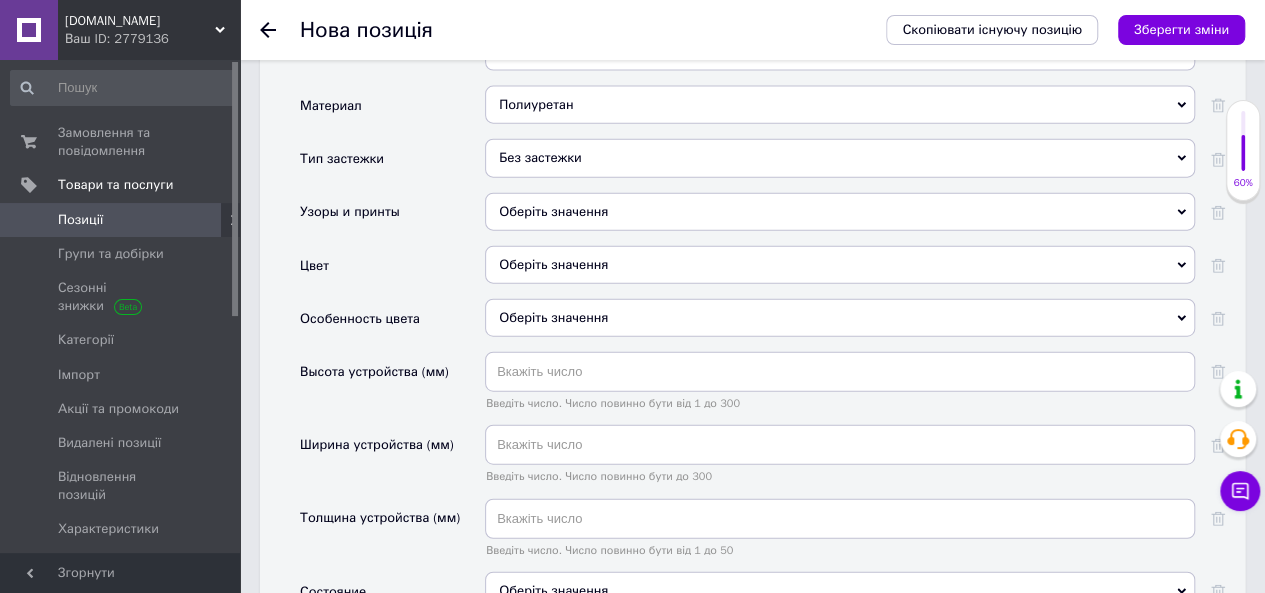 click on "Оберіть значення" at bounding box center [840, 212] 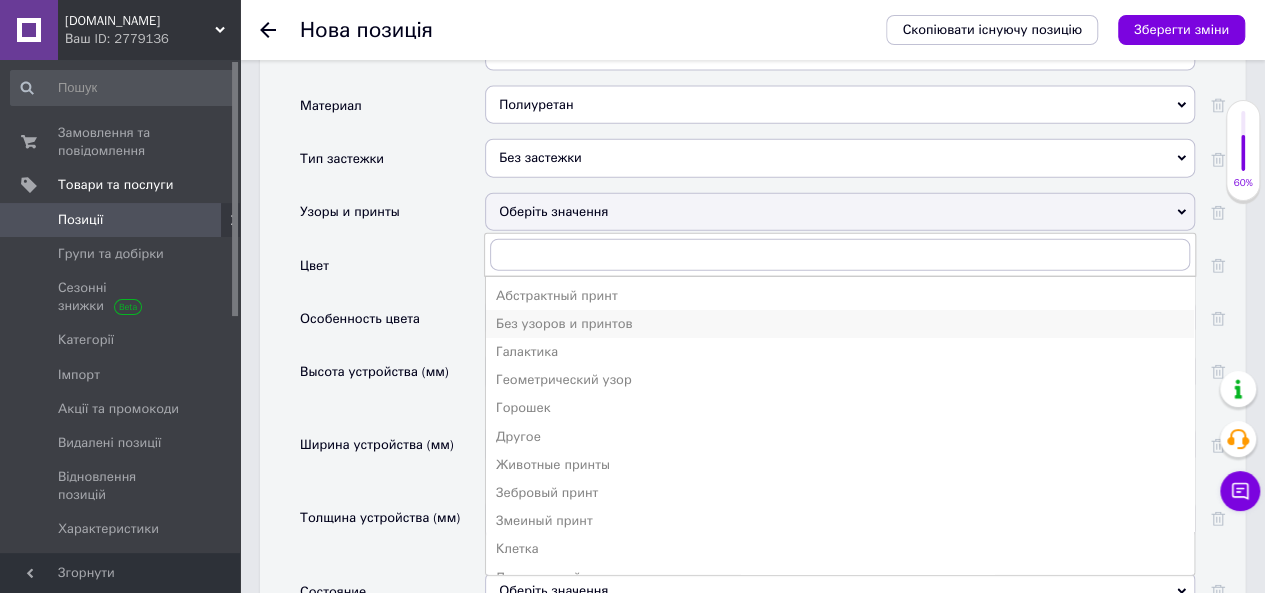 click on "Без узоров и принтов" at bounding box center [840, 324] 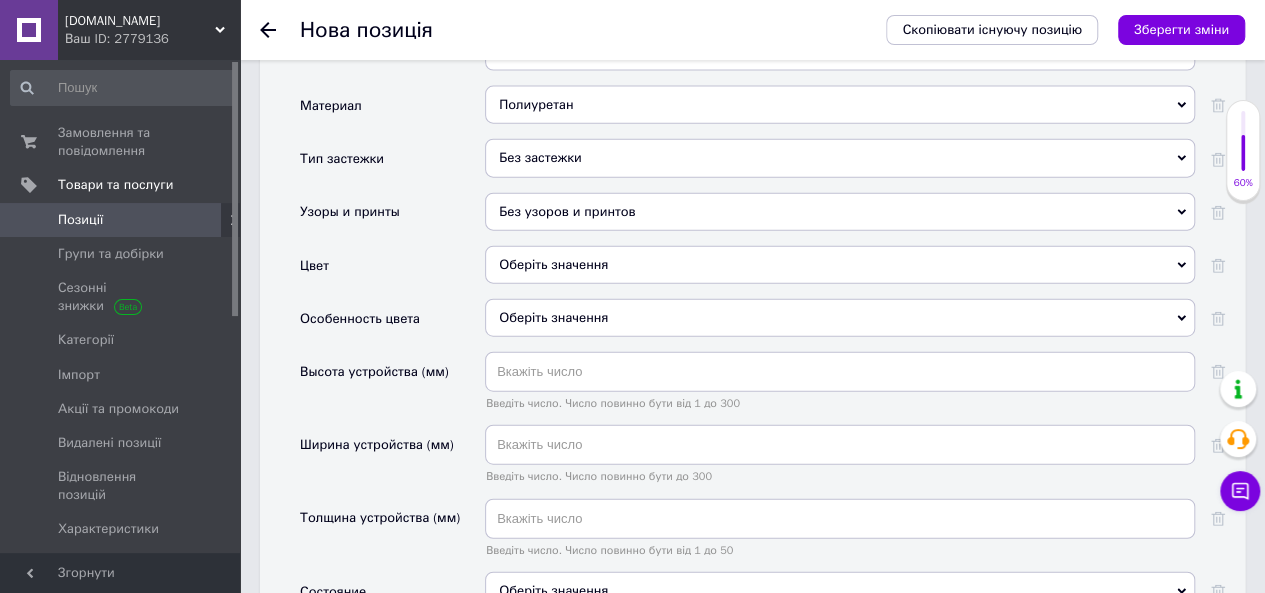 scroll, scrollTop: 2351, scrollLeft: 0, axis: vertical 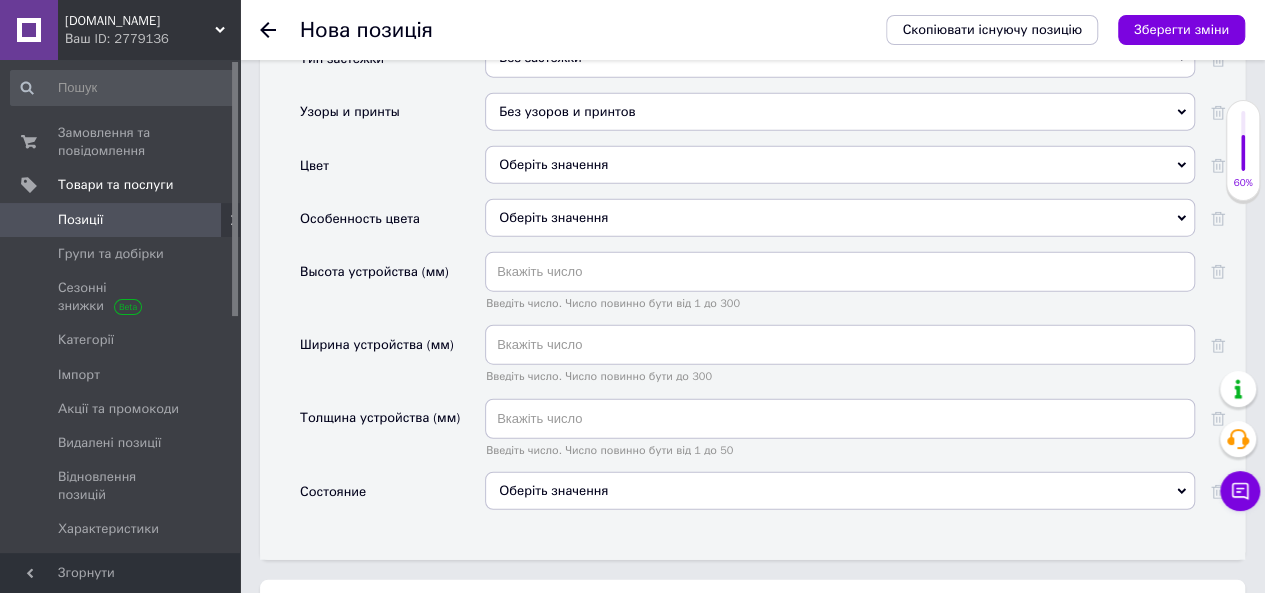 click on "Оберіть значення" at bounding box center (840, 165) 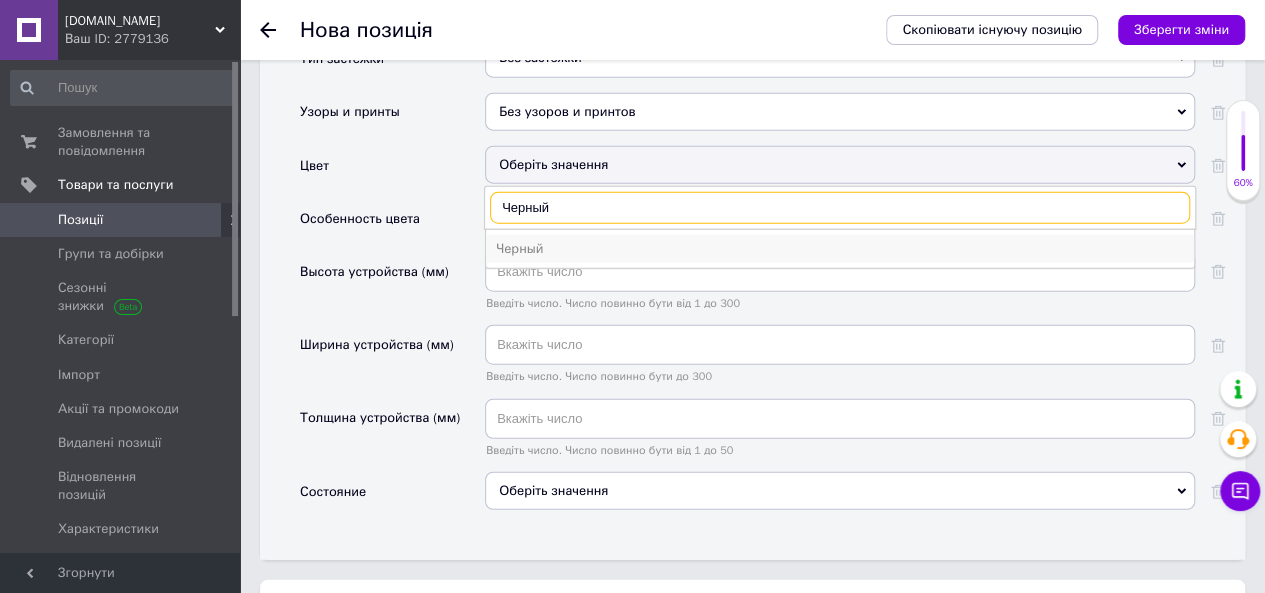 type on "Черный" 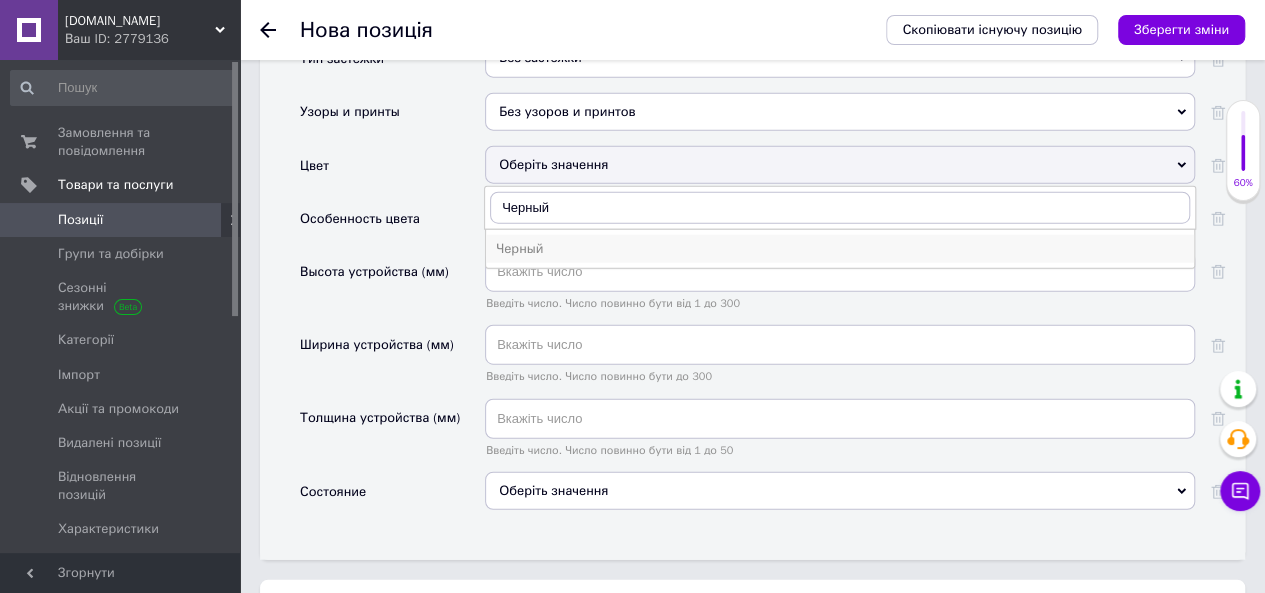 click on "Черный" at bounding box center [840, 249] 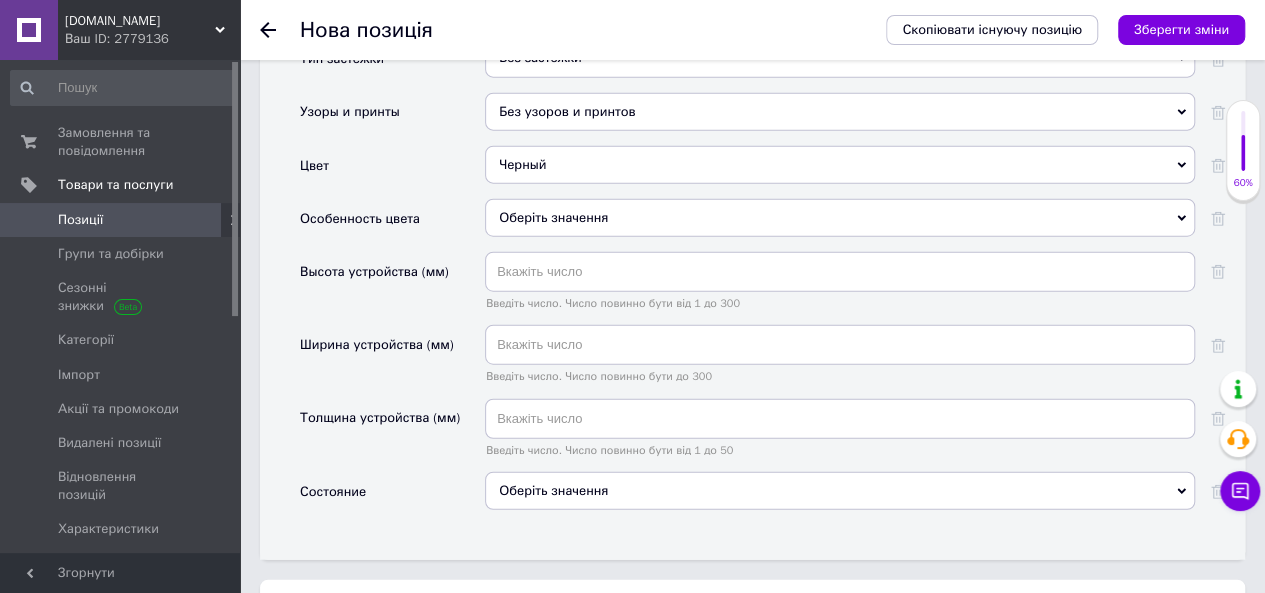 click on "Оберіть значення" at bounding box center [840, 218] 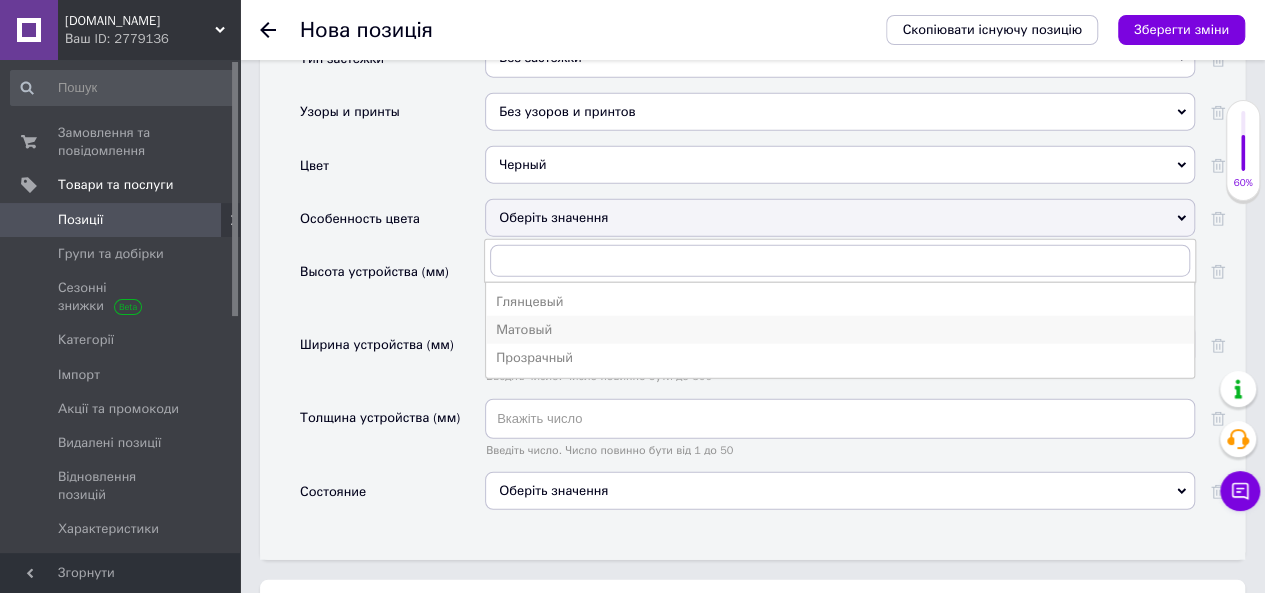 click on "Матовый" at bounding box center [840, 330] 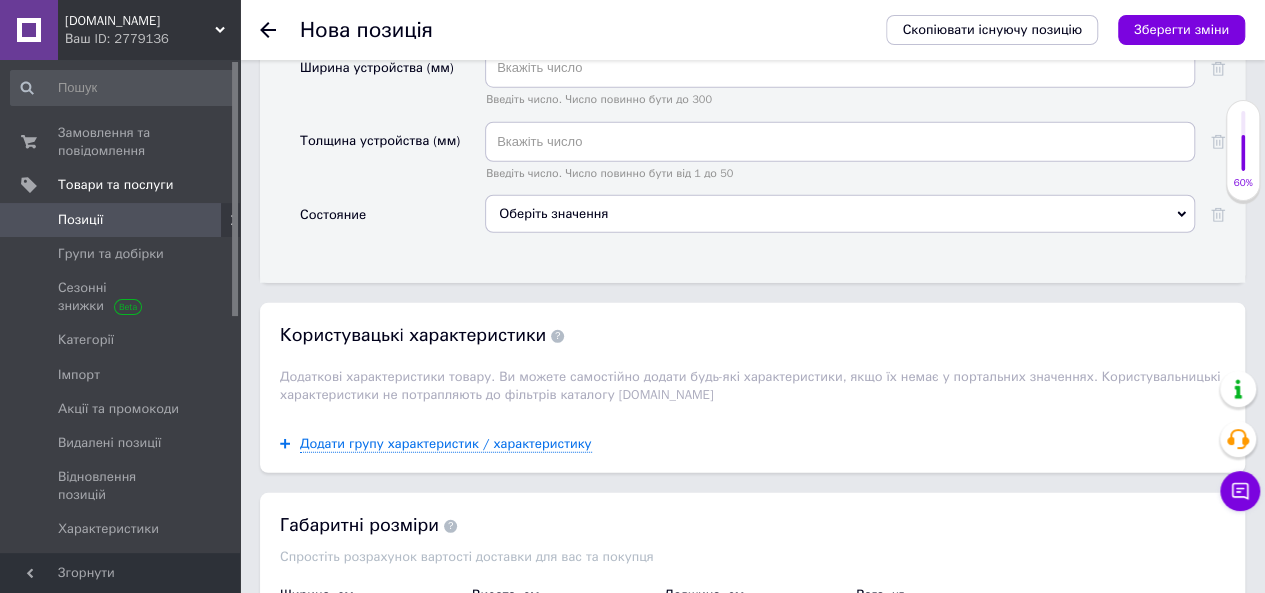 scroll, scrollTop: 2651, scrollLeft: 0, axis: vertical 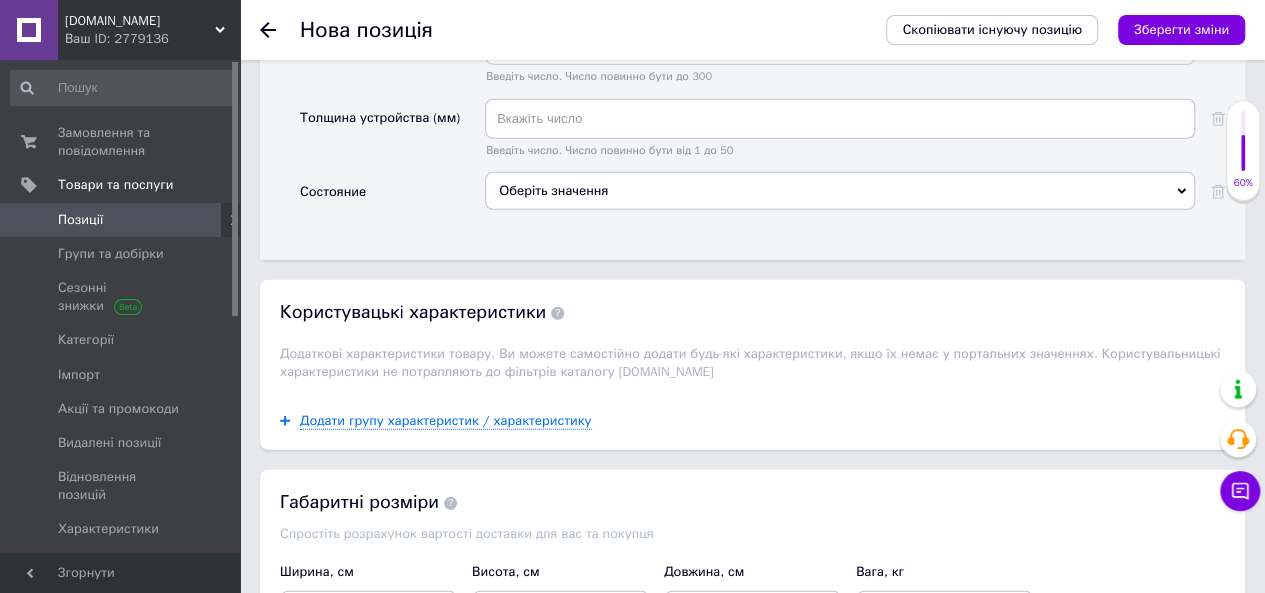 click on "Оберіть значення" at bounding box center (840, 191) 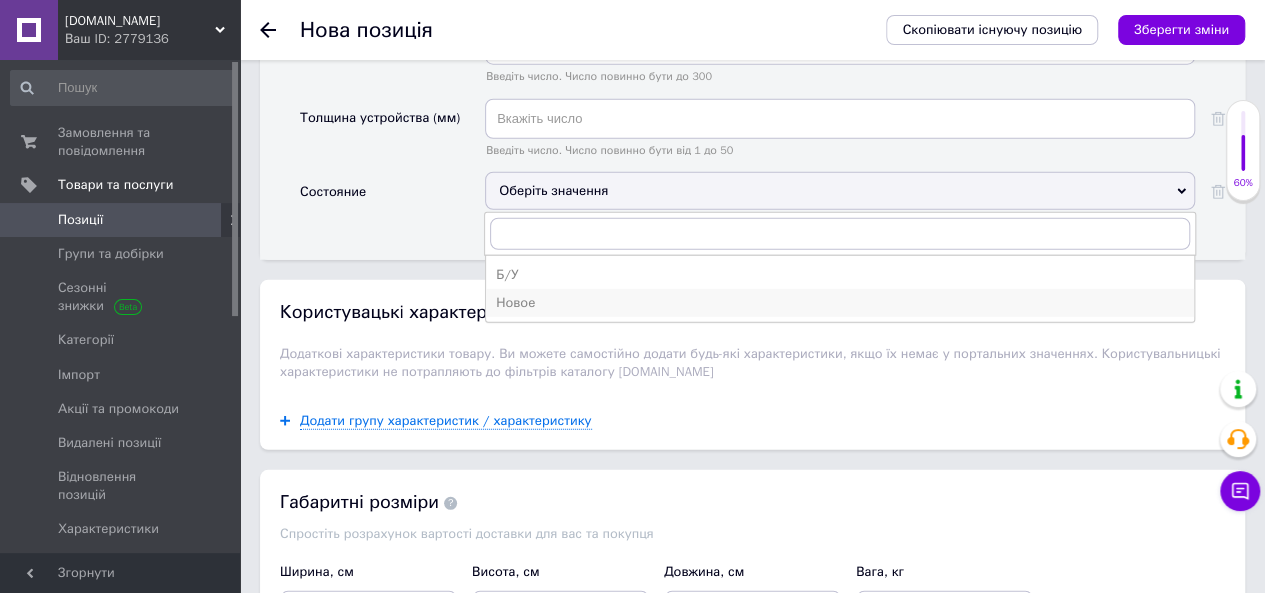 click on "Новое" at bounding box center (840, 303) 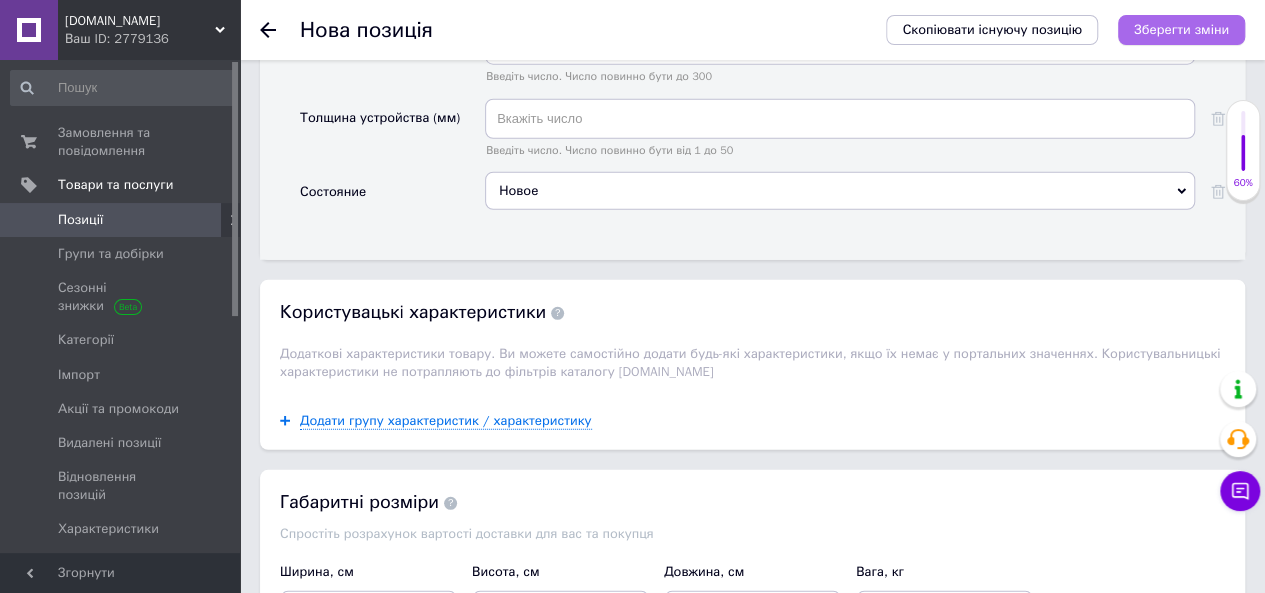 click on "Зберегти зміни" at bounding box center (1181, 29) 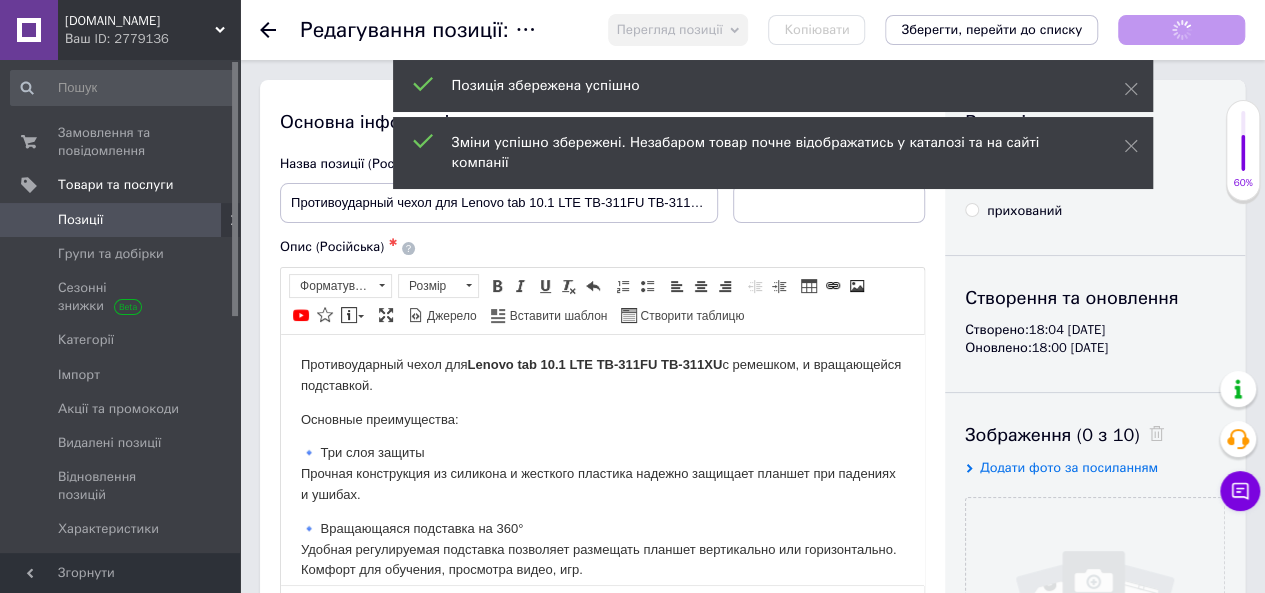 scroll, scrollTop: 0, scrollLeft: 0, axis: both 